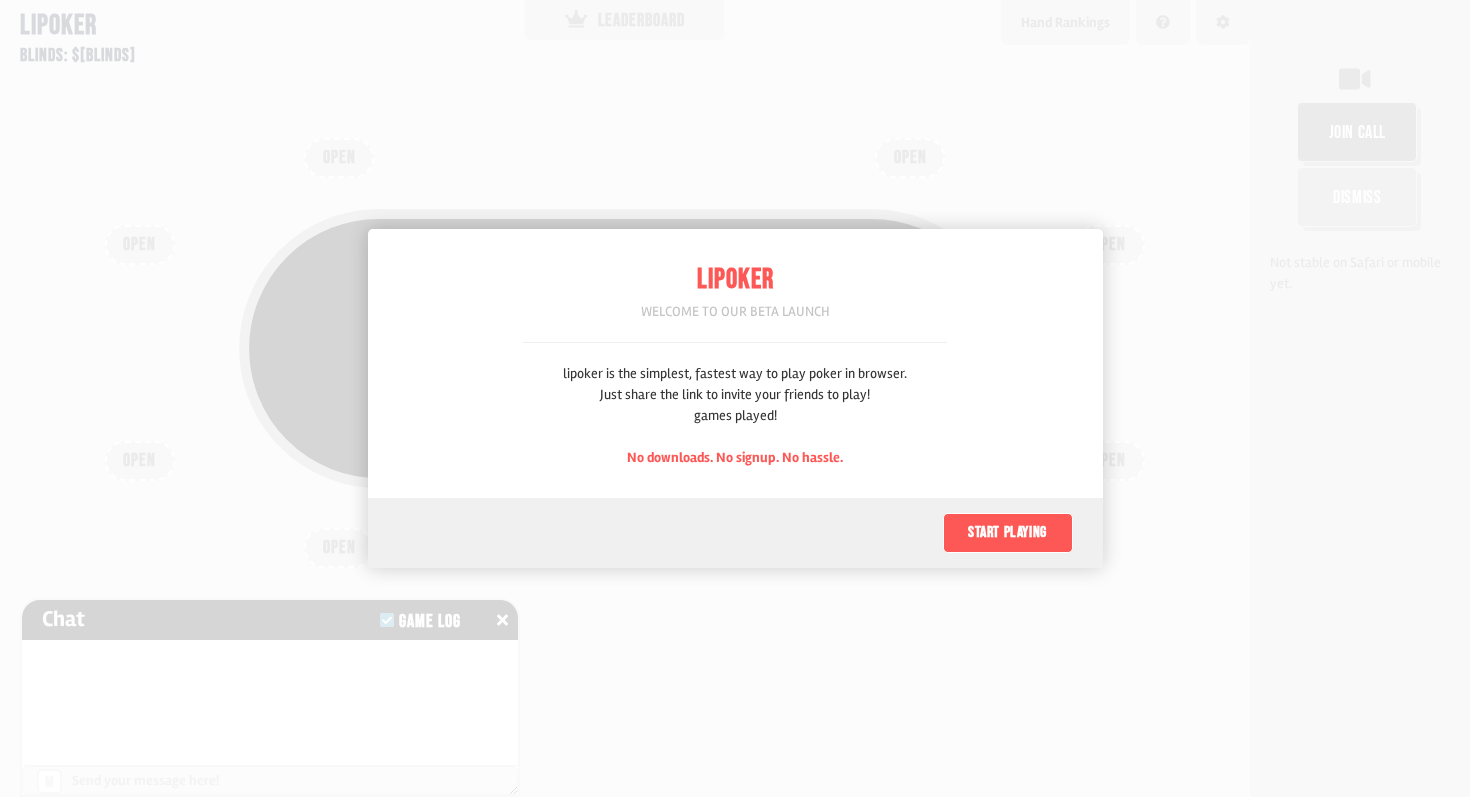 scroll, scrollTop: 0, scrollLeft: 0, axis: both 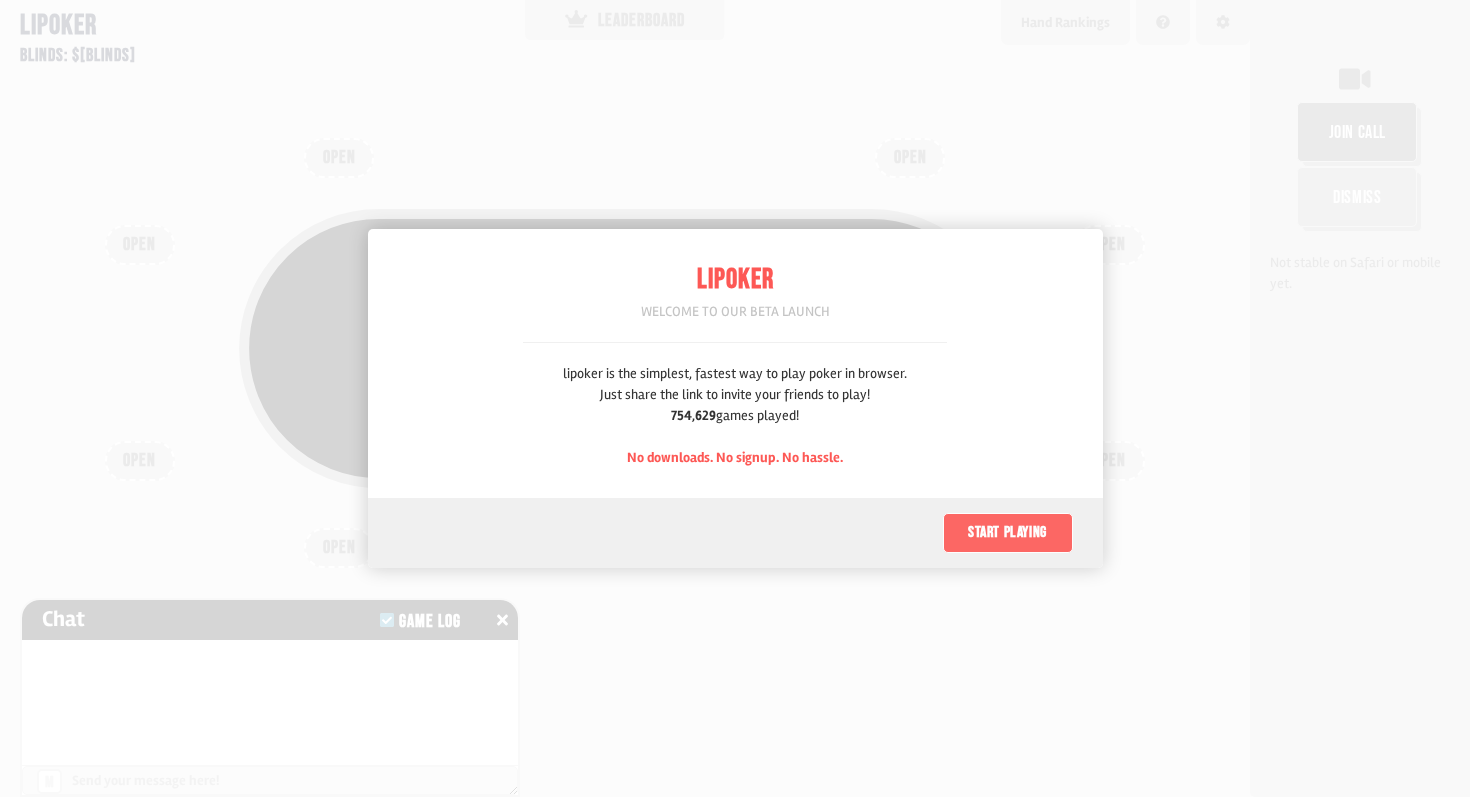 click on "Start playing" at bounding box center (1008, 533) 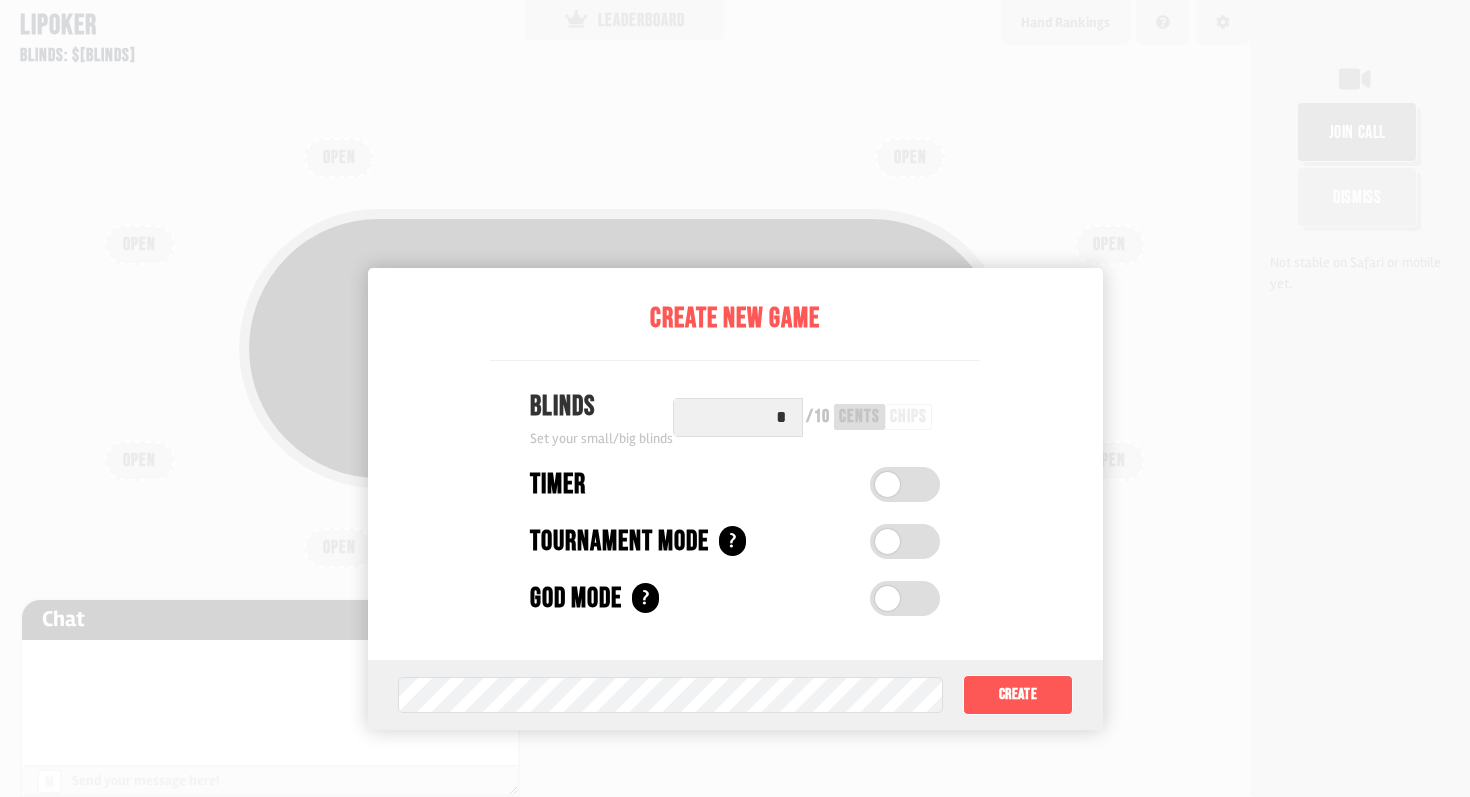 scroll, scrollTop: 100, scrollLeft: 0, axis: vertical 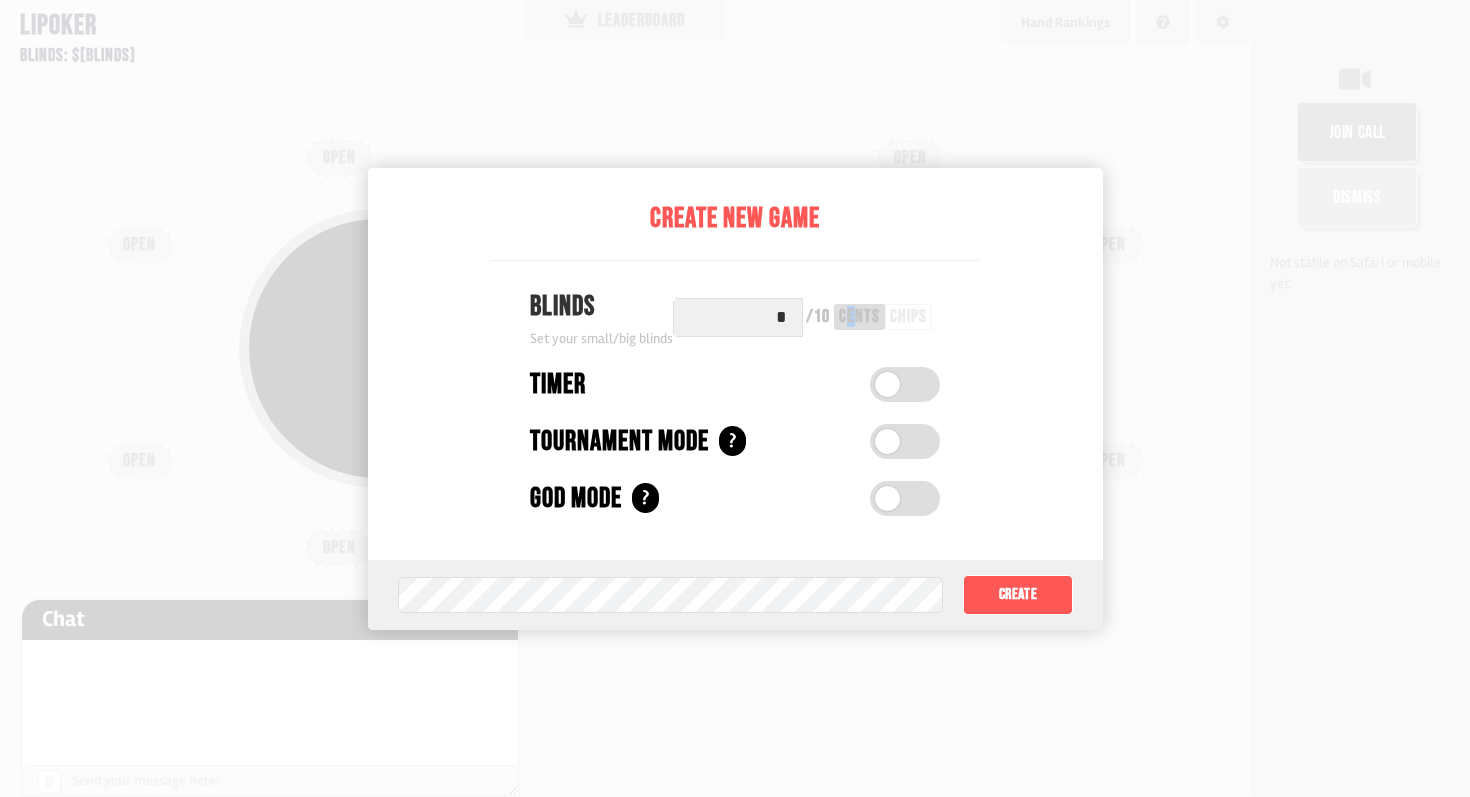 drag, startPoint x: 972, startPoint y: 317, endPoint x: 995, endPoint y: 339, distance: 31.827662 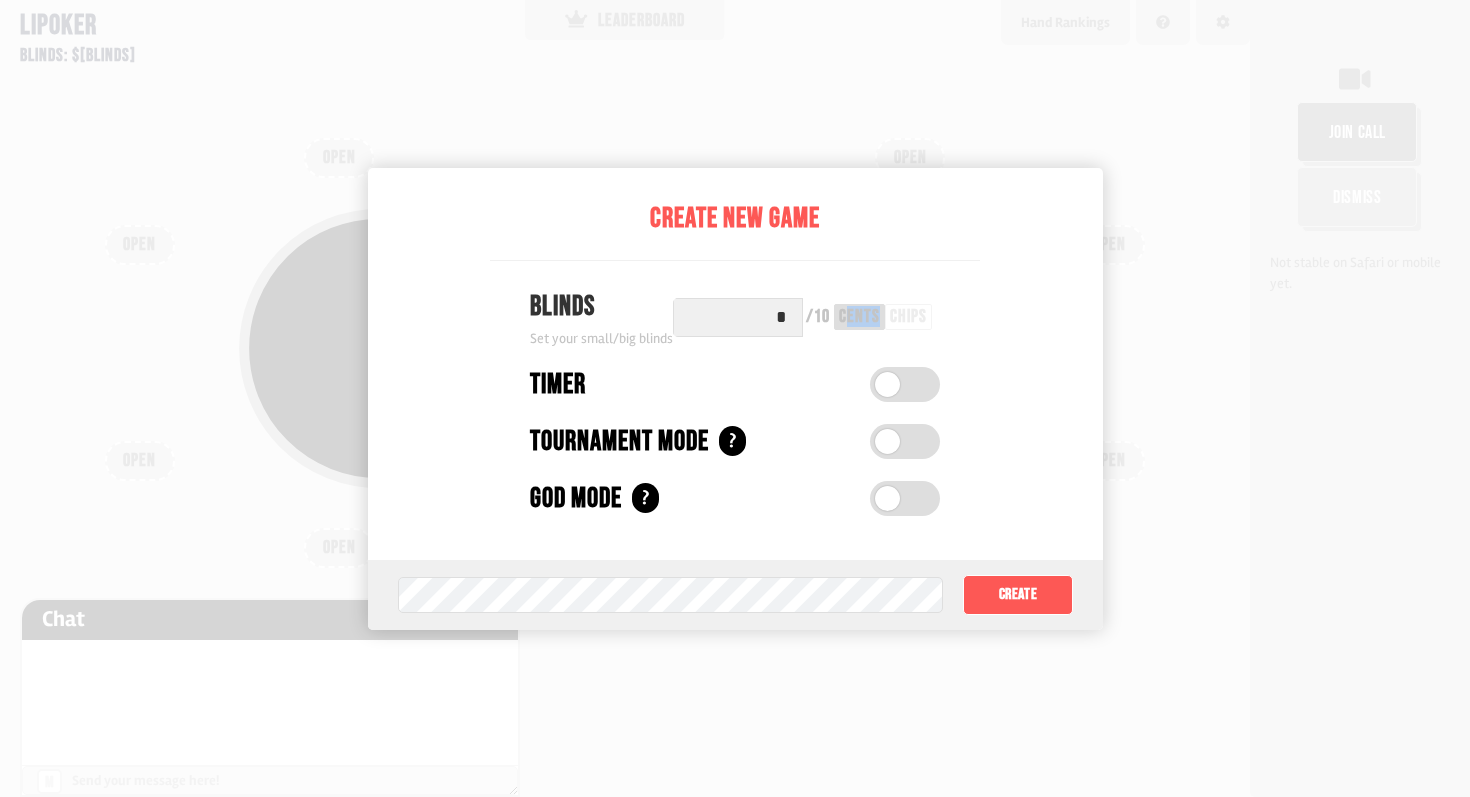 click on "cents" at bounding box center [859, 317] 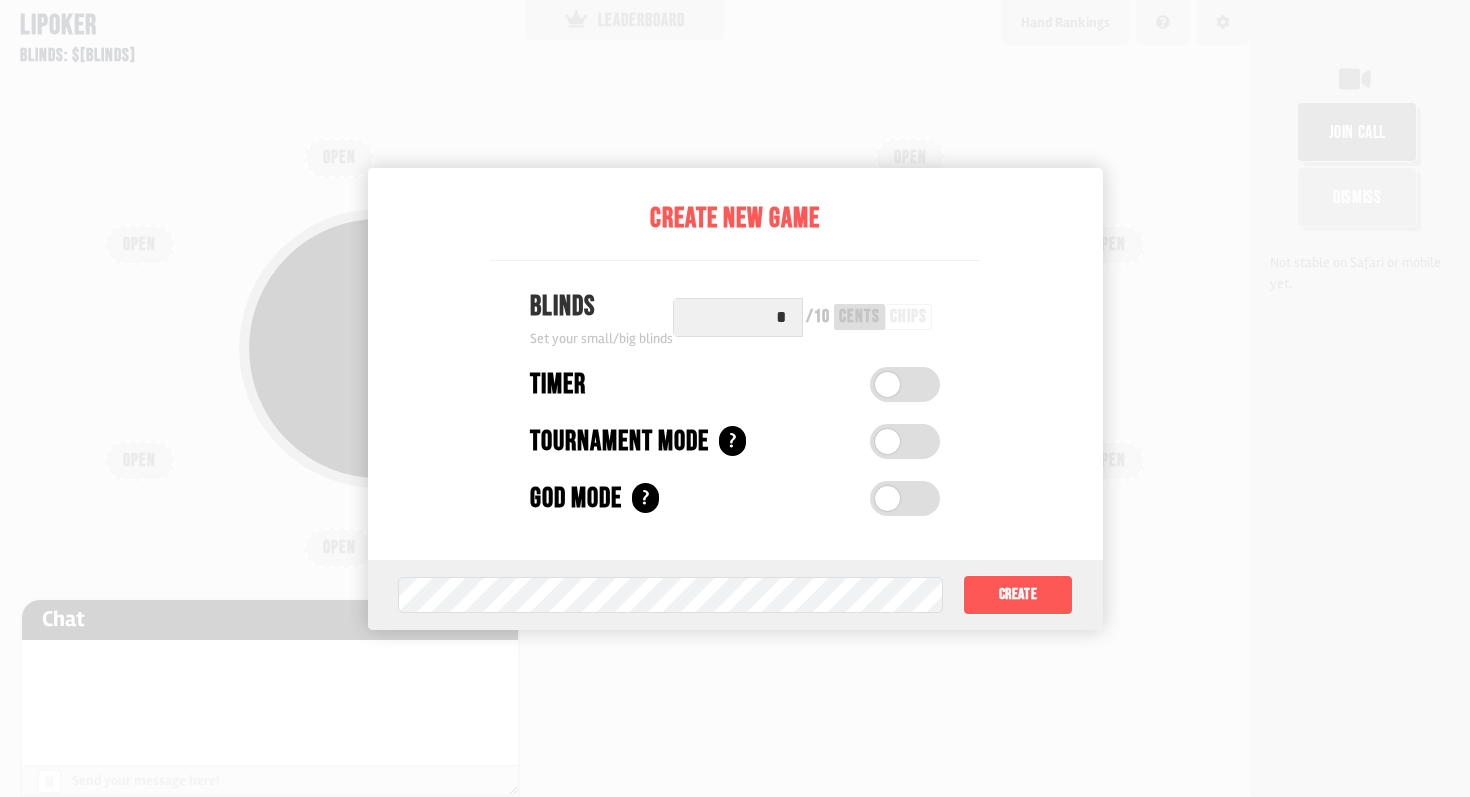 click at bounding box center [905, 384] 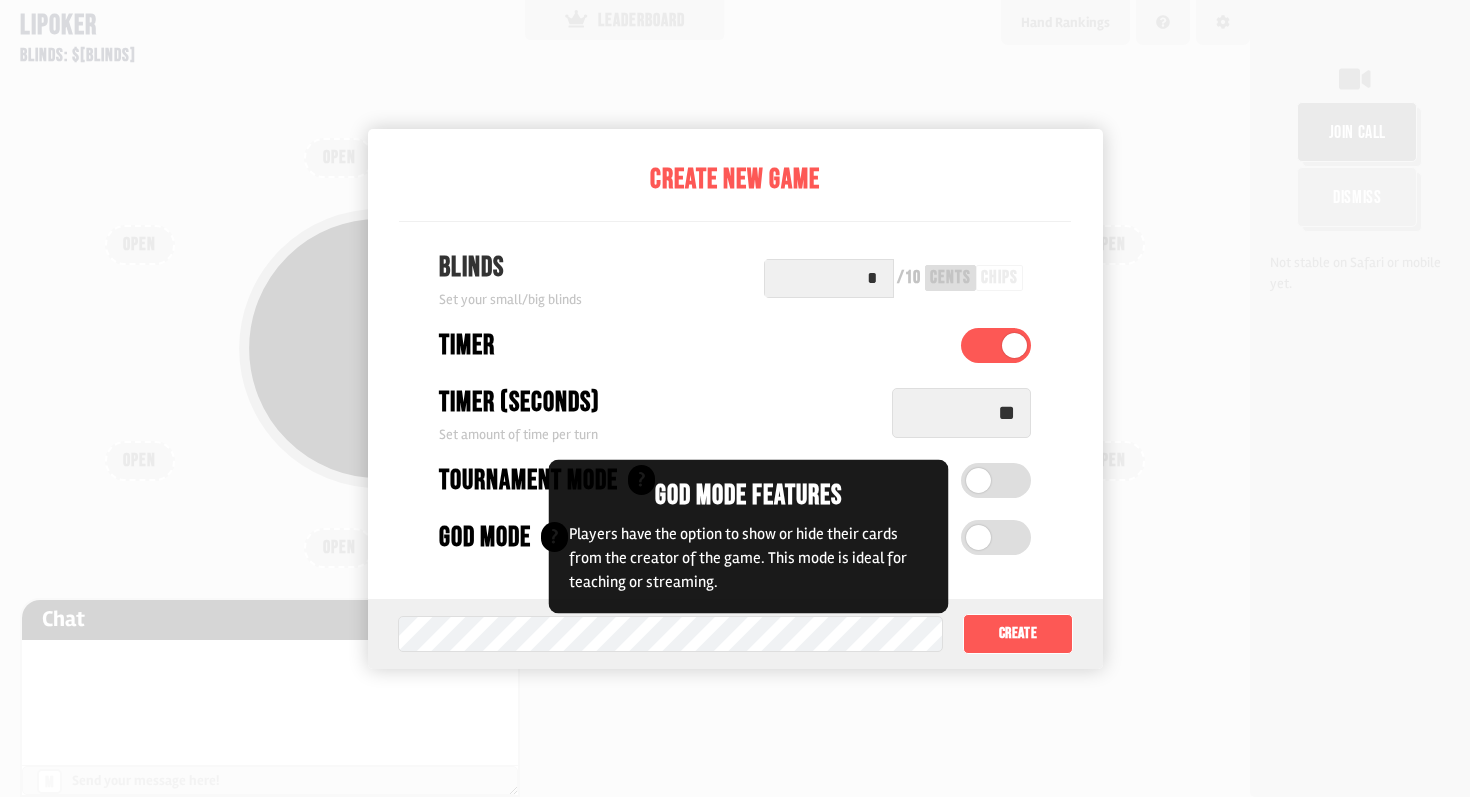 click on "?" at bounding box center [554, 537] 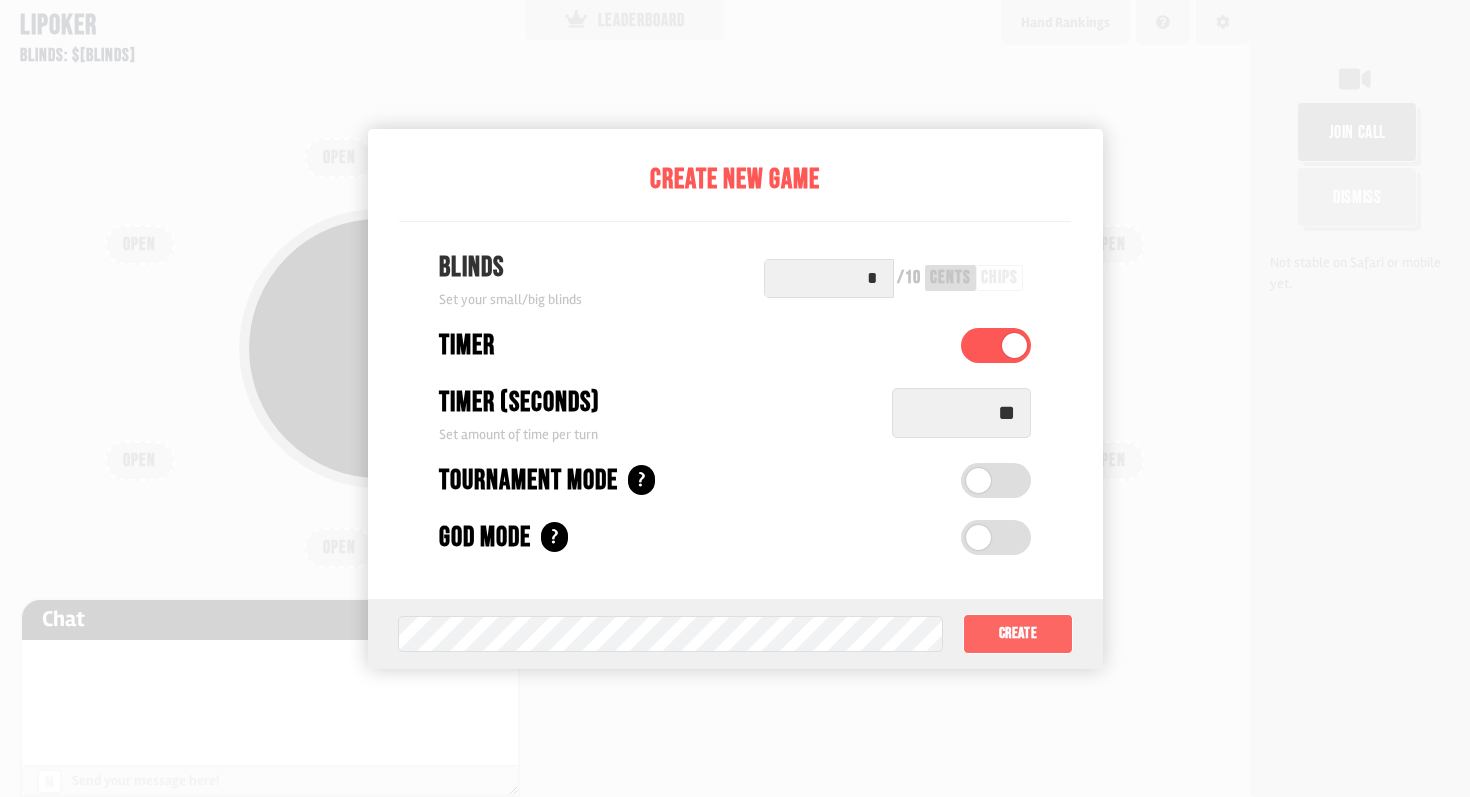 click on "Create" at bounding box center [1017, 634] 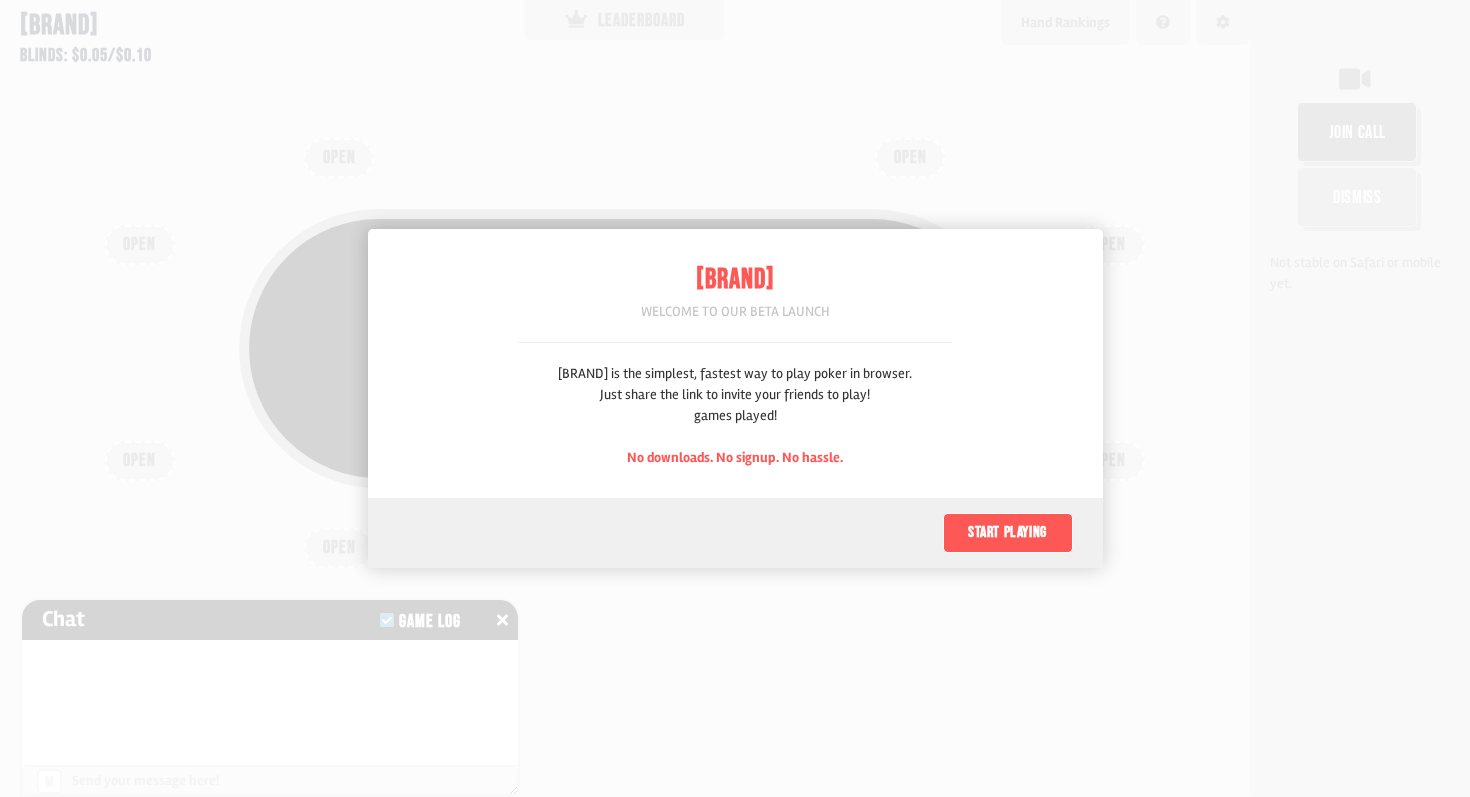 scroll, scrollTop: 0, scrollLeft: 0, axis: both 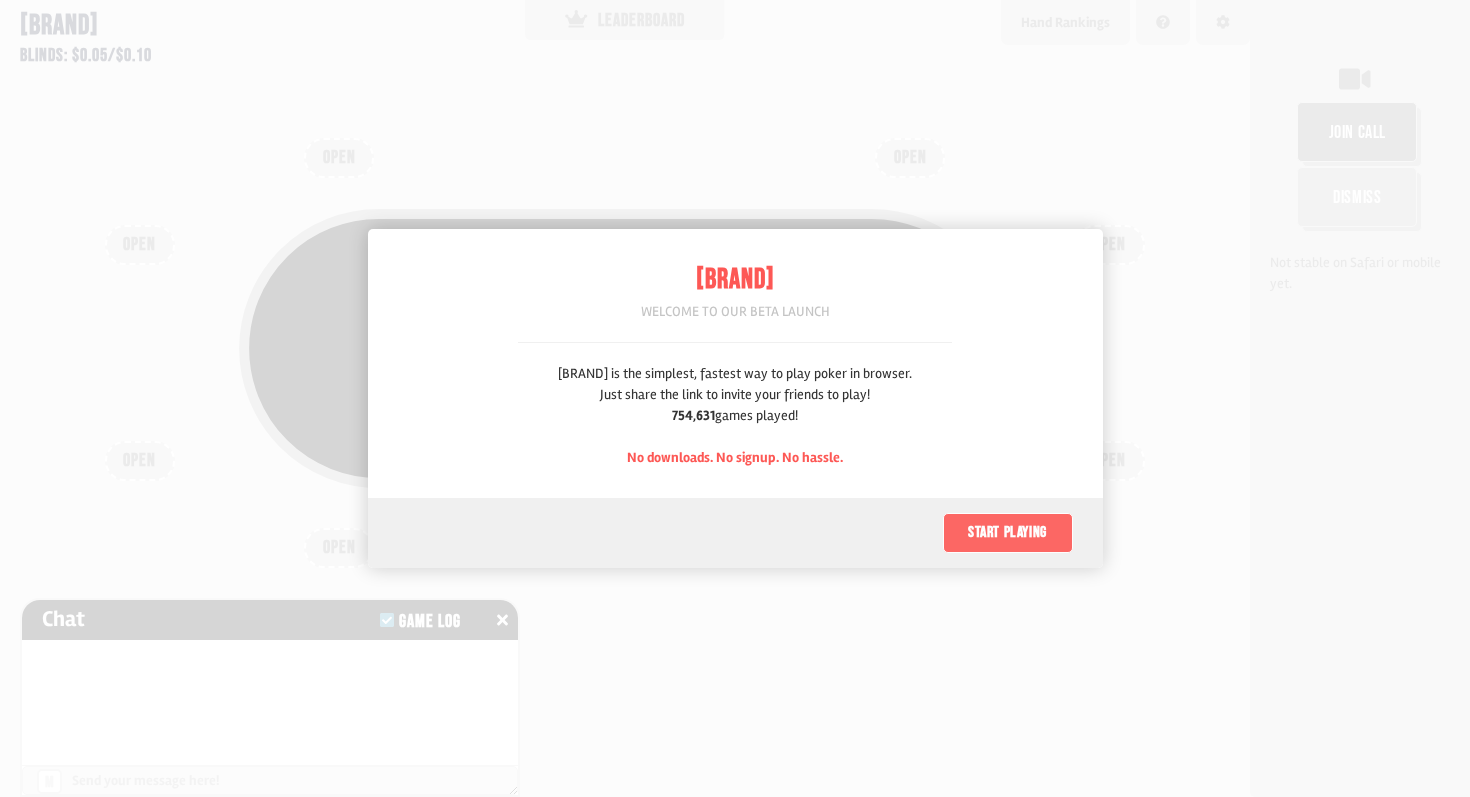 click on "Start playing" at bounding box center (1008, 533) 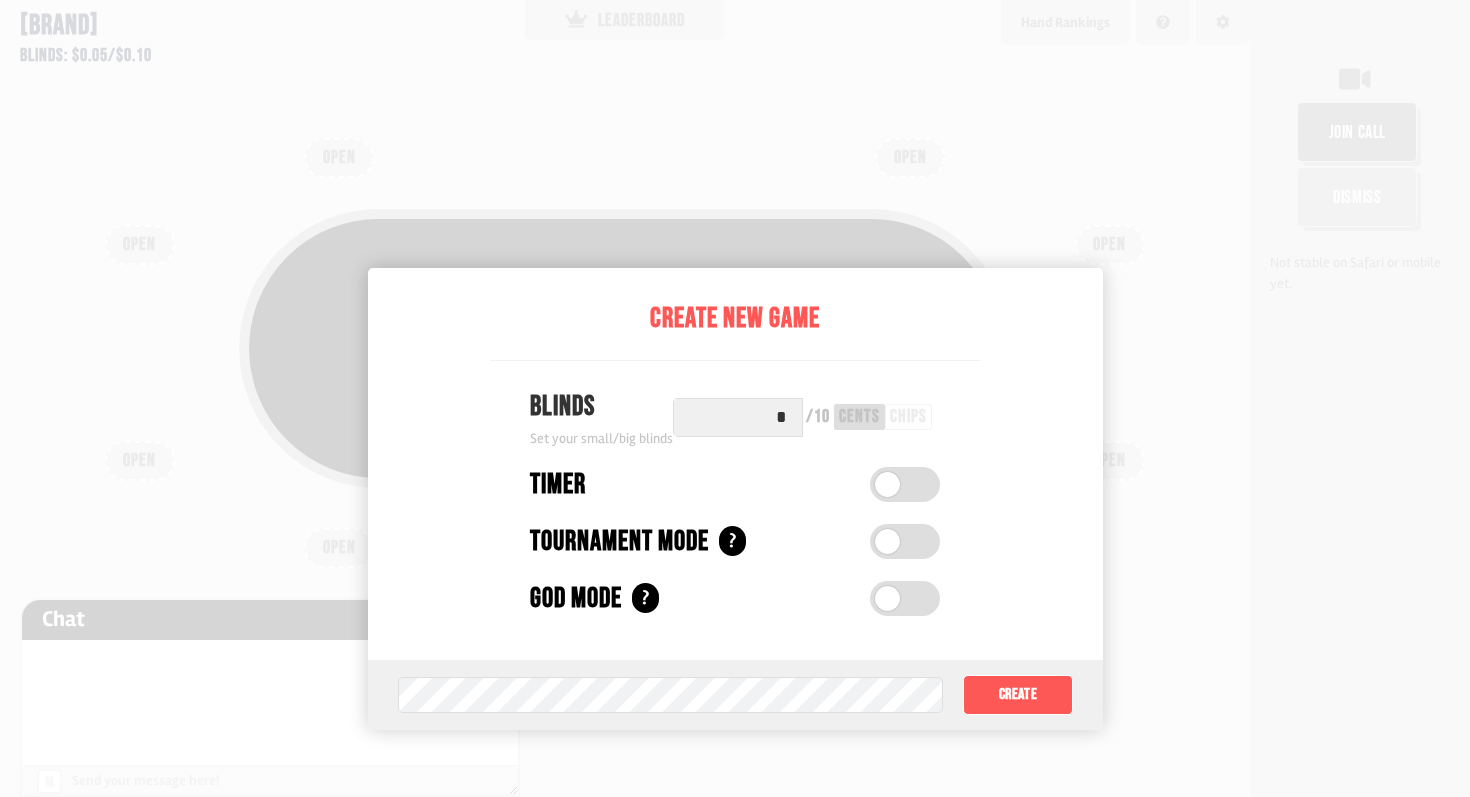 scroll, scrollTop: 100, scrollLeft: 0, axis: vertical 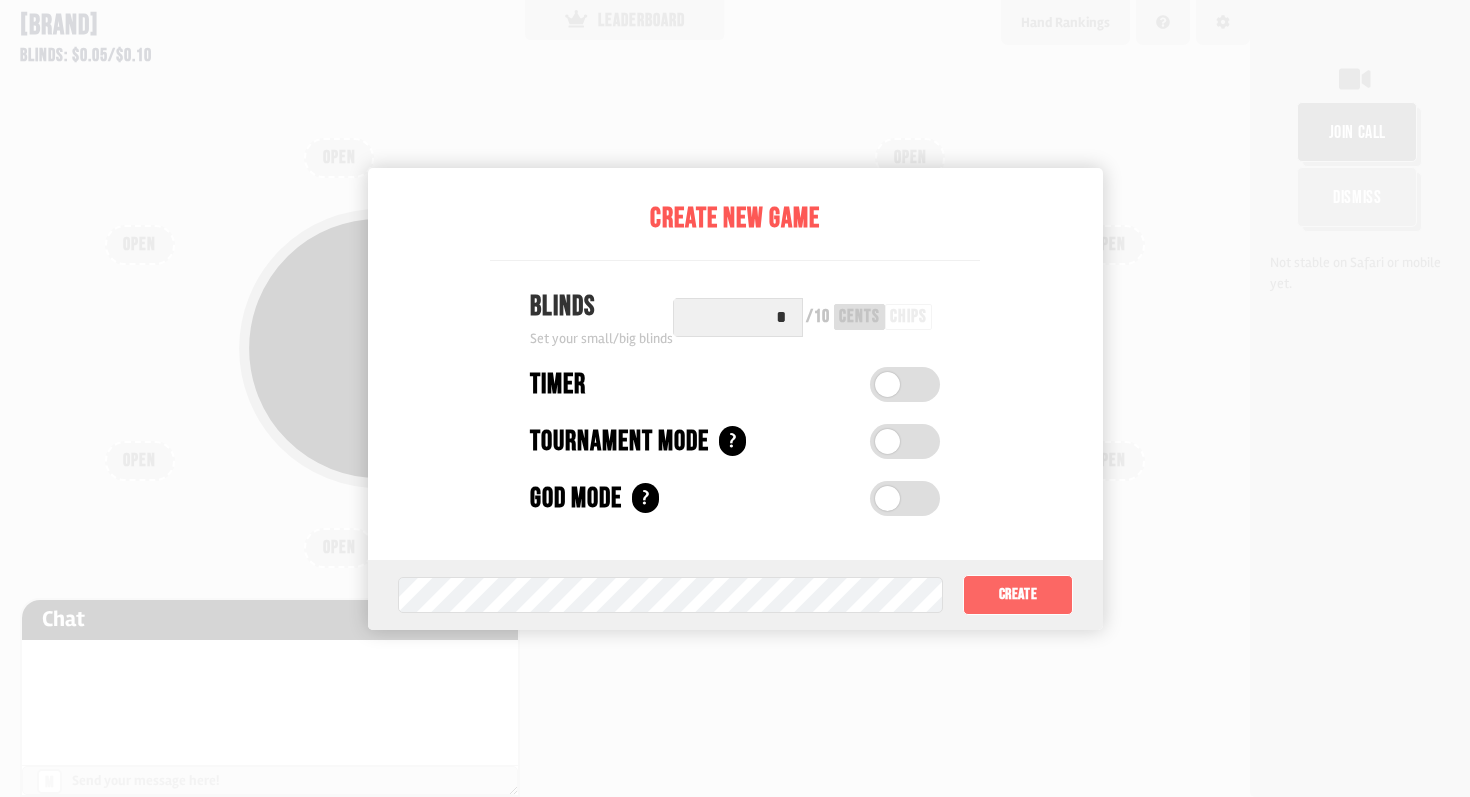 click on "Create" at bounding box center (1017, 595) 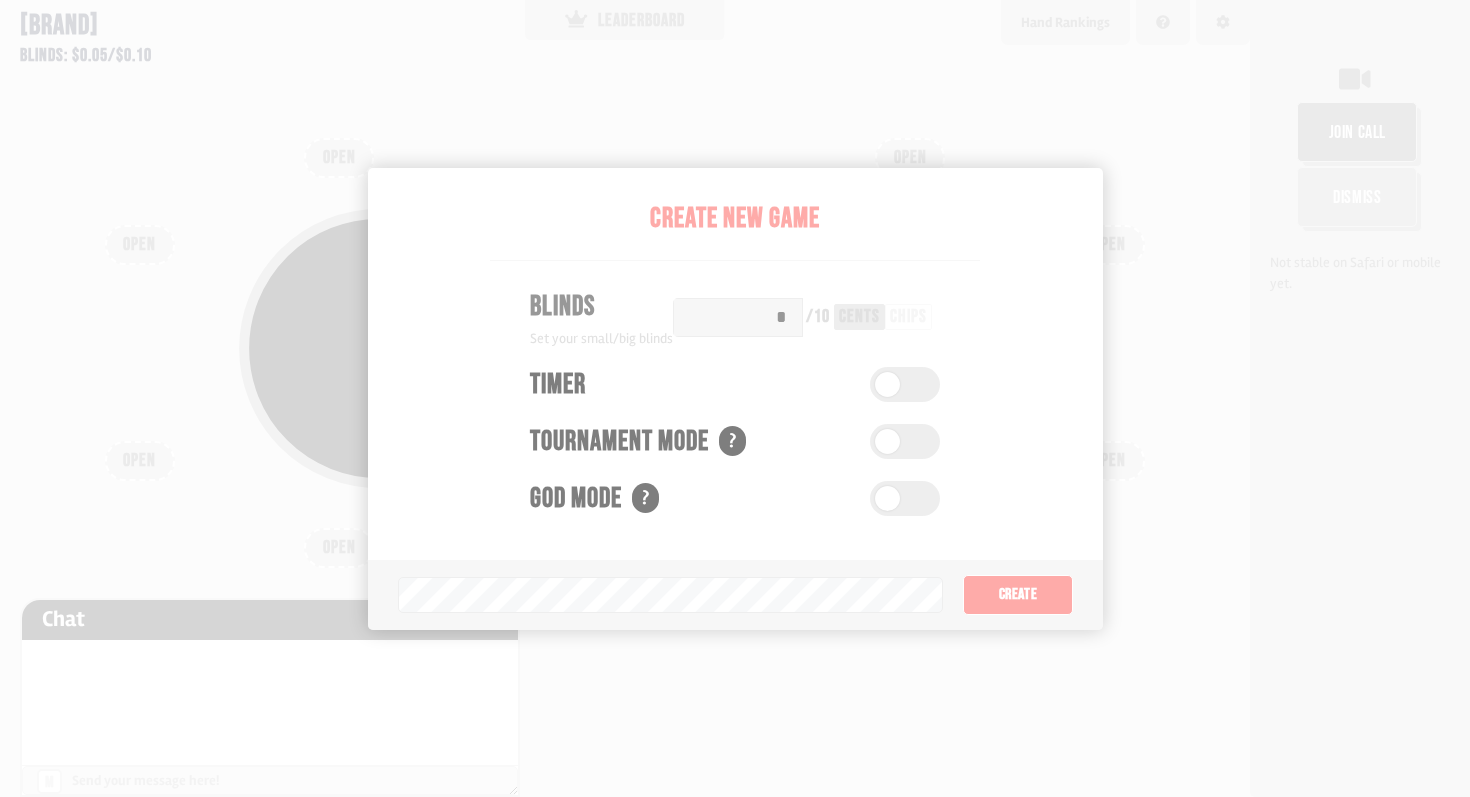 click on "Pot: $0.00   COPY GAME LINK" at bounding box center [625, 388] 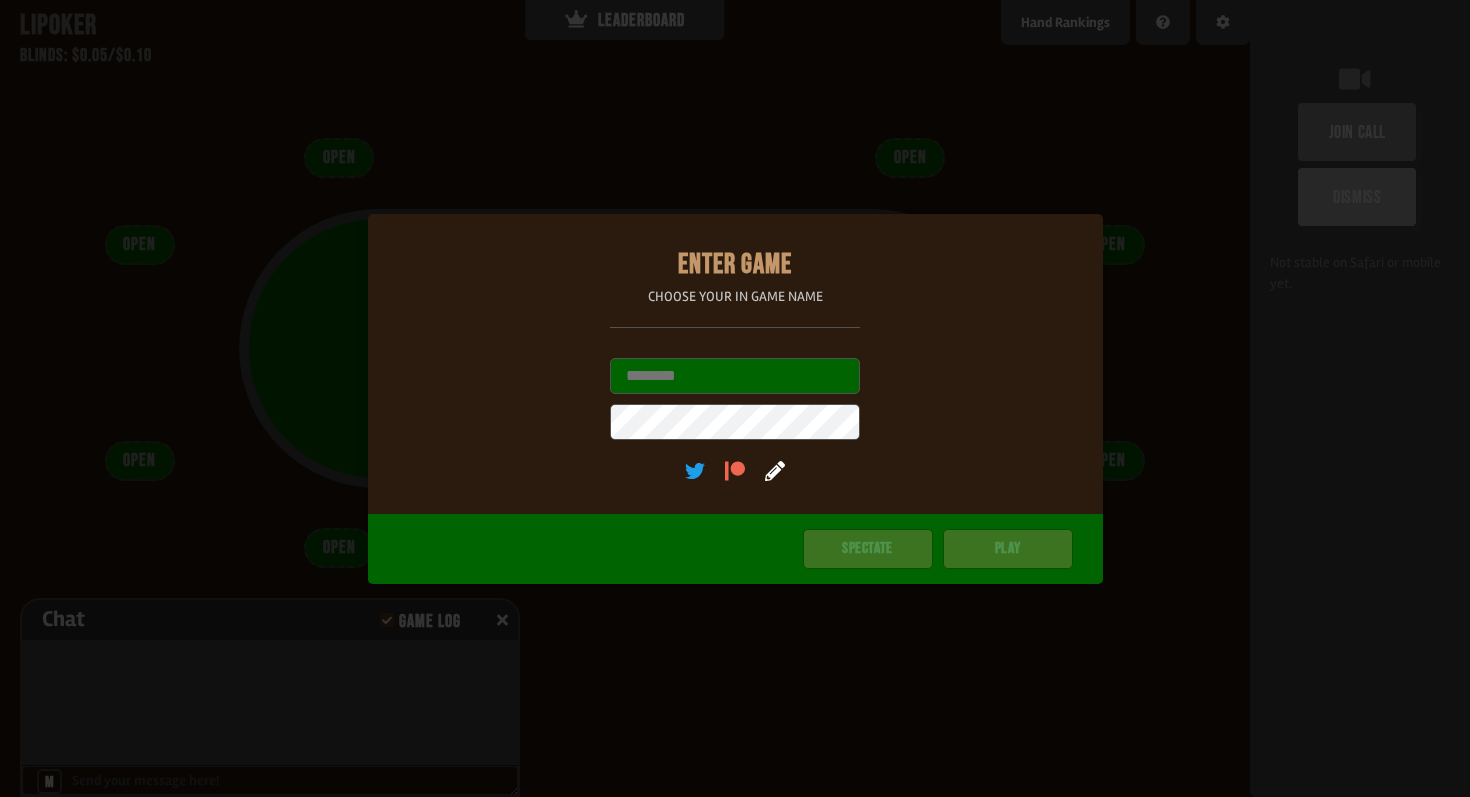 scroll, scrollTop: 0, scrollLeft: 0, axis: both 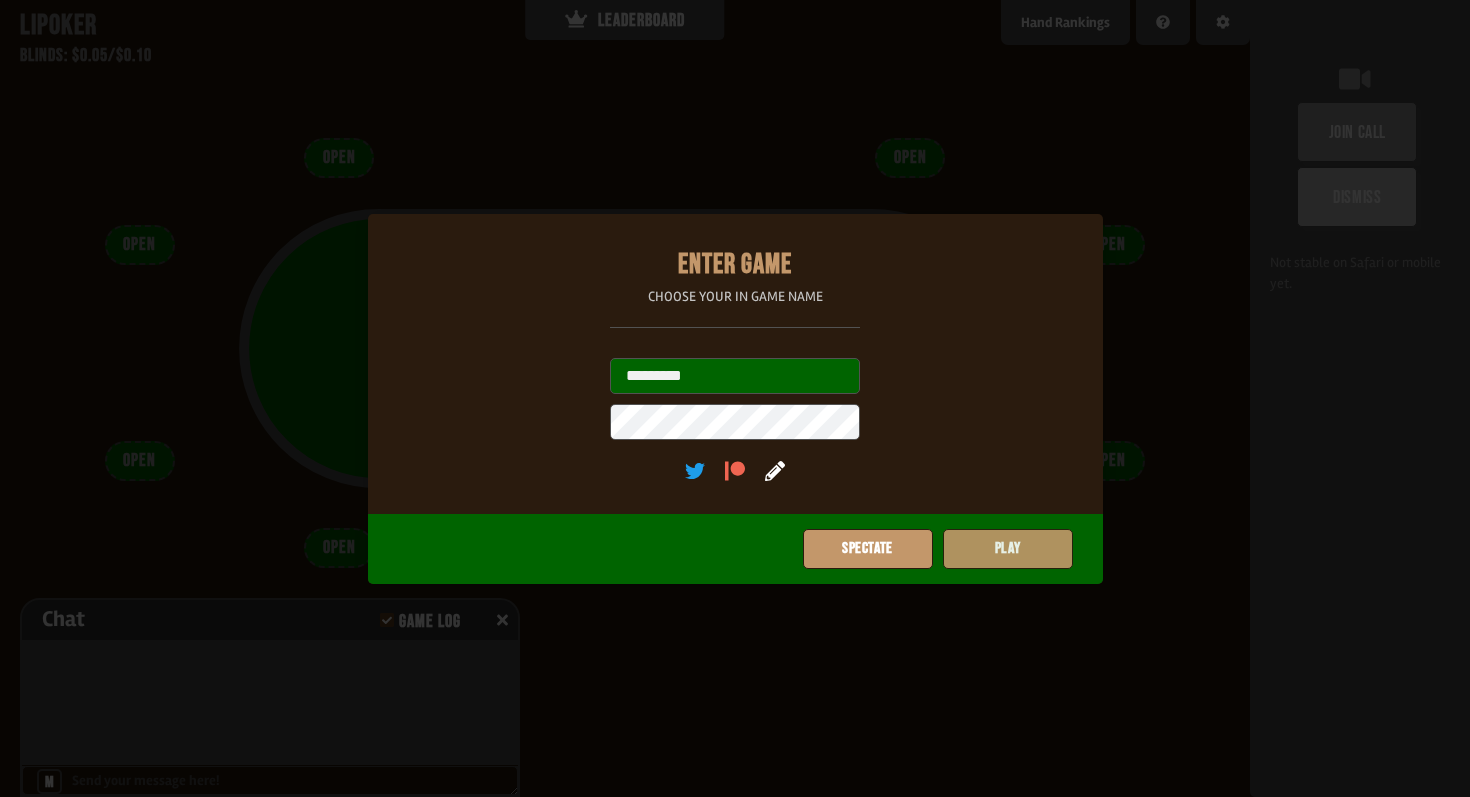 click on "Play" 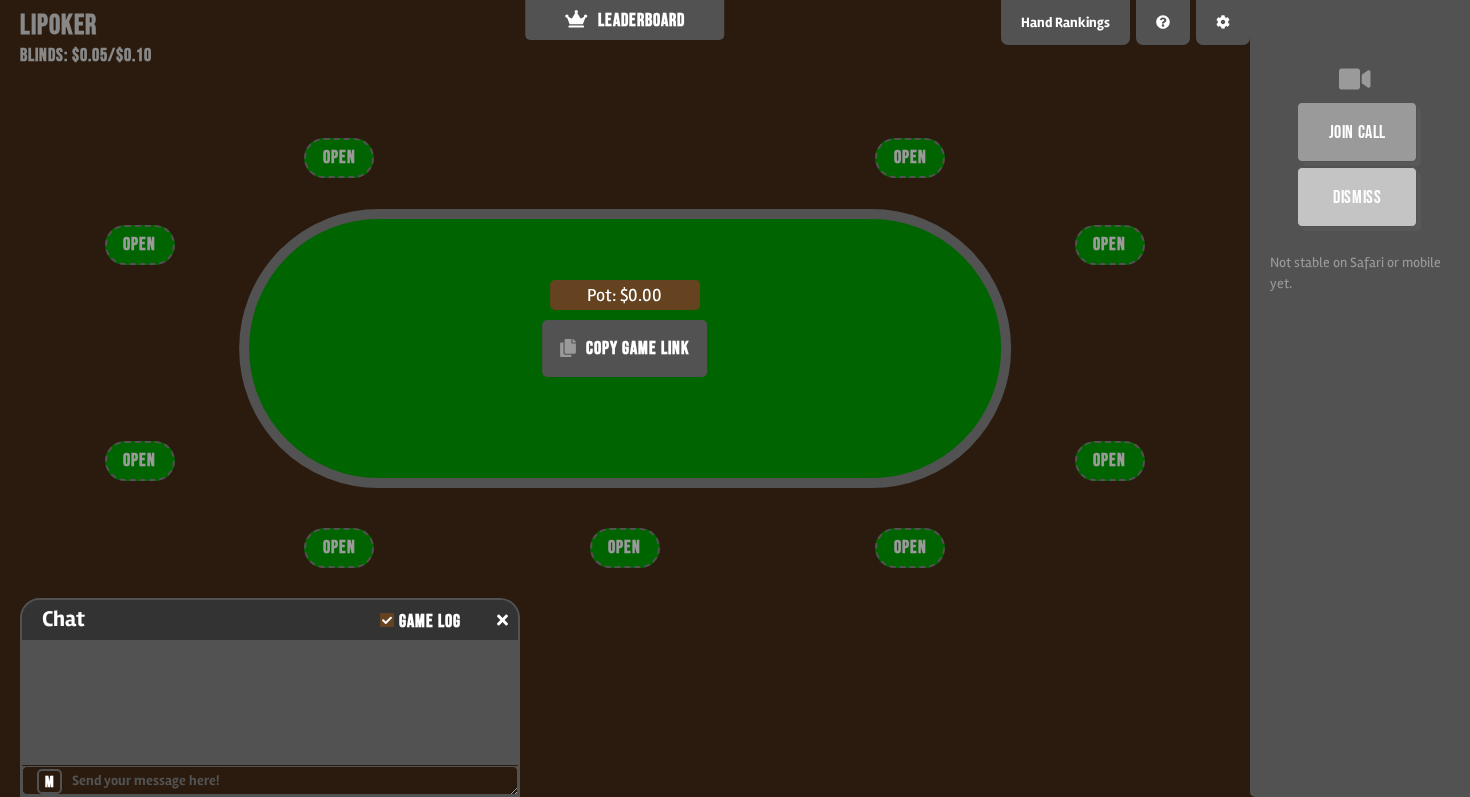 click on "OPEN" at bounding box center [625, 548] 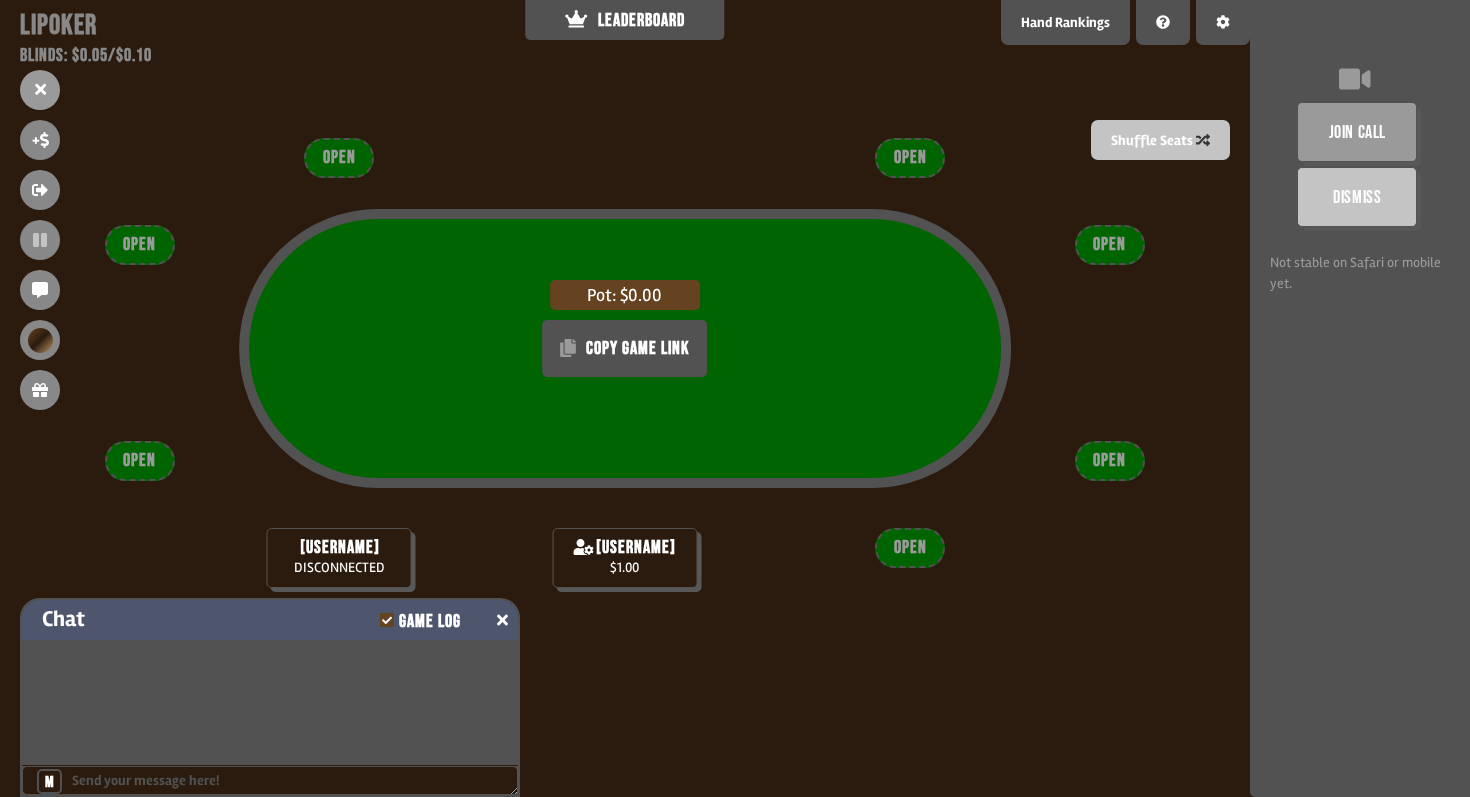 scroll, scrollTop: 8, scrollLeft: 0, axis: vertical 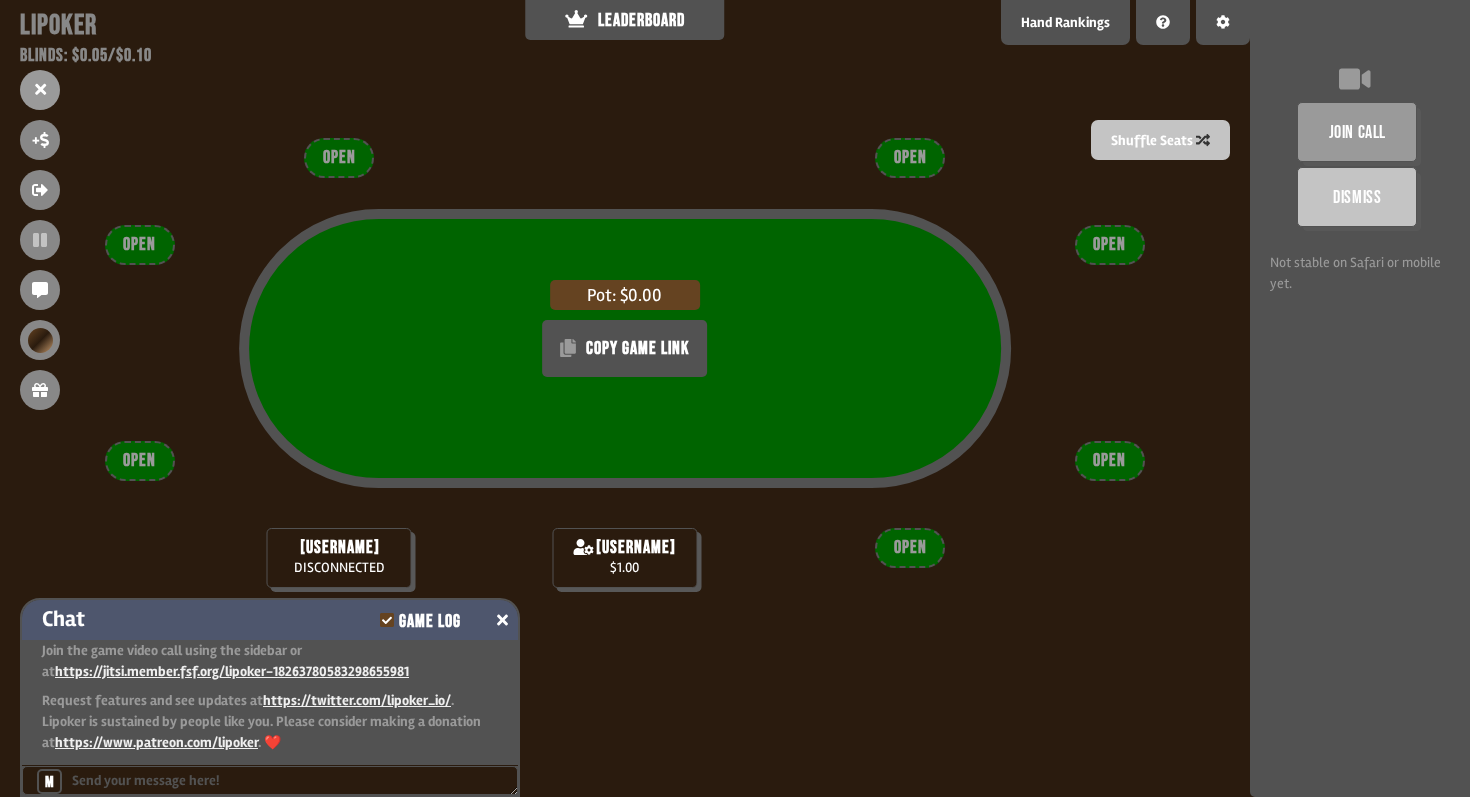 click 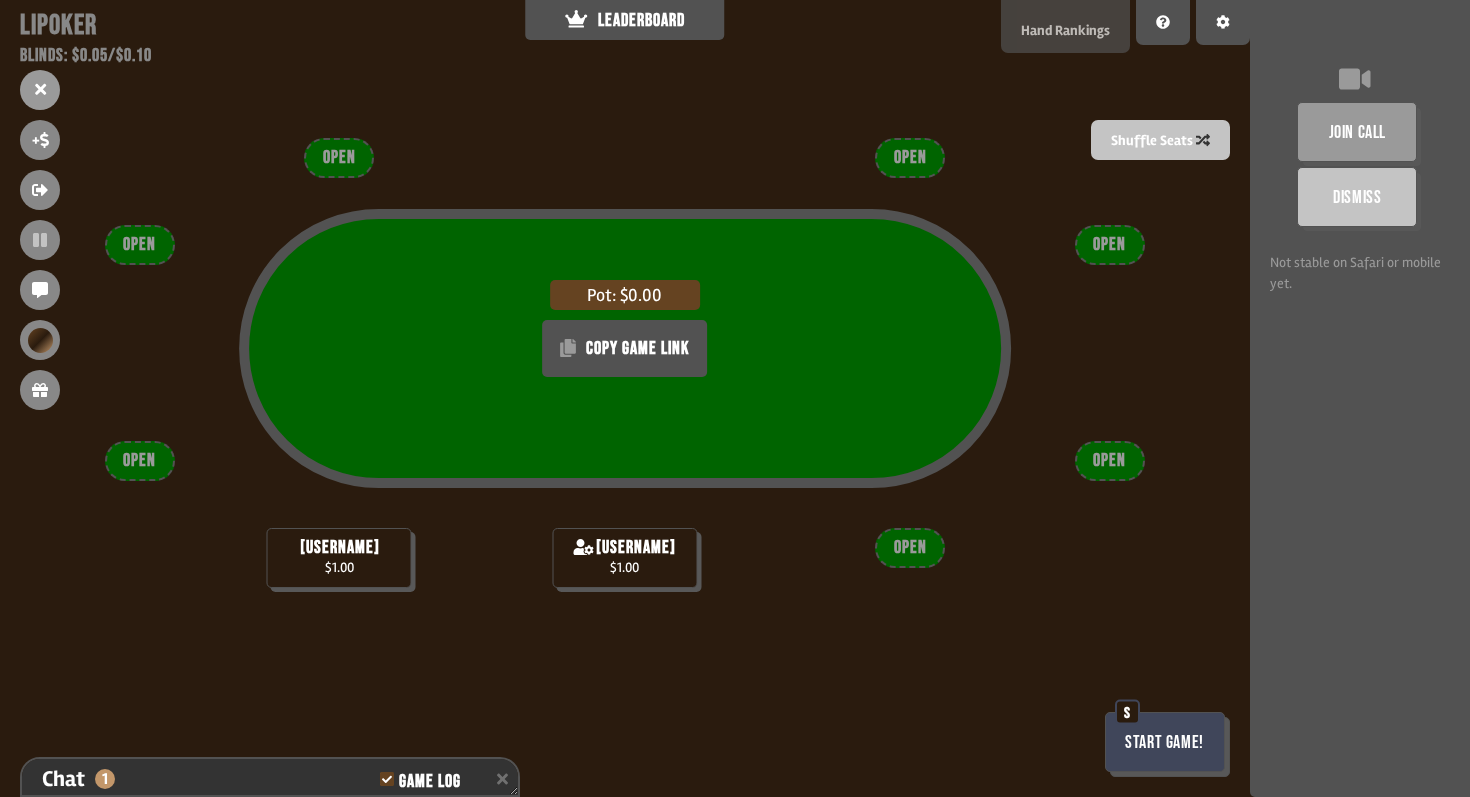 click on "Hand Rankings" at bounding box center [1065, 30] 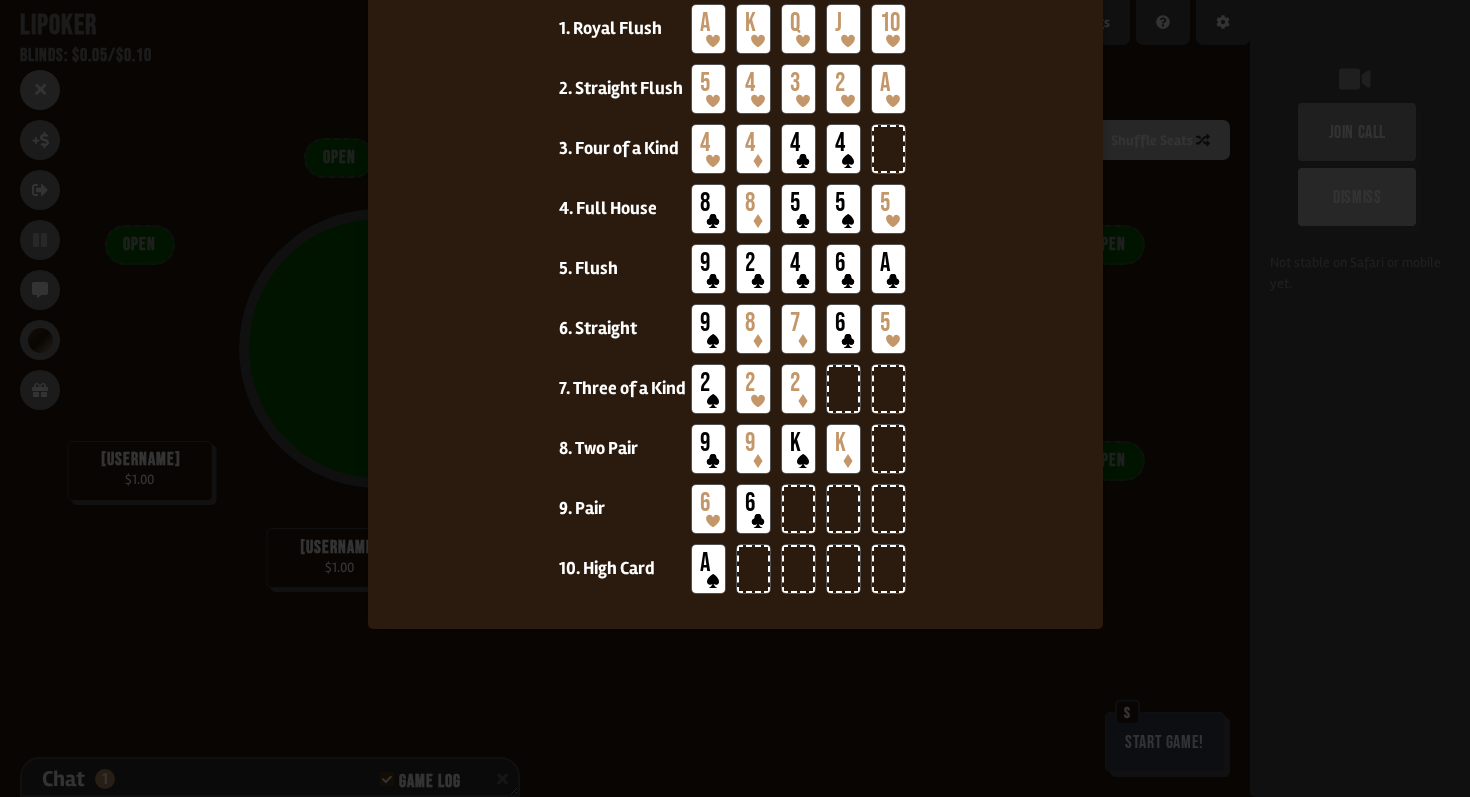 scroll, scrollTop: 0, scrollLeft: 0, axis: both 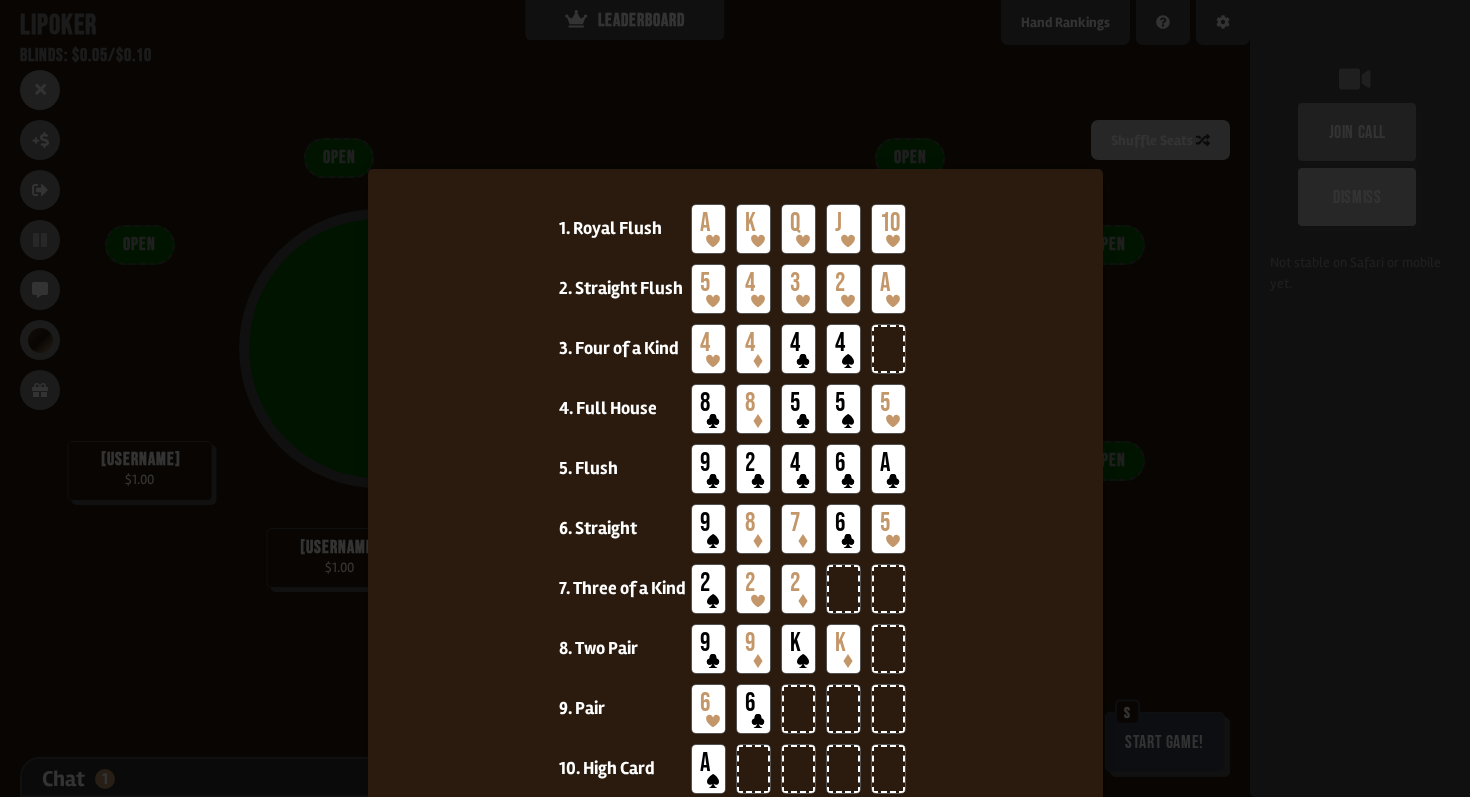 click at bounding box center [735, 398] 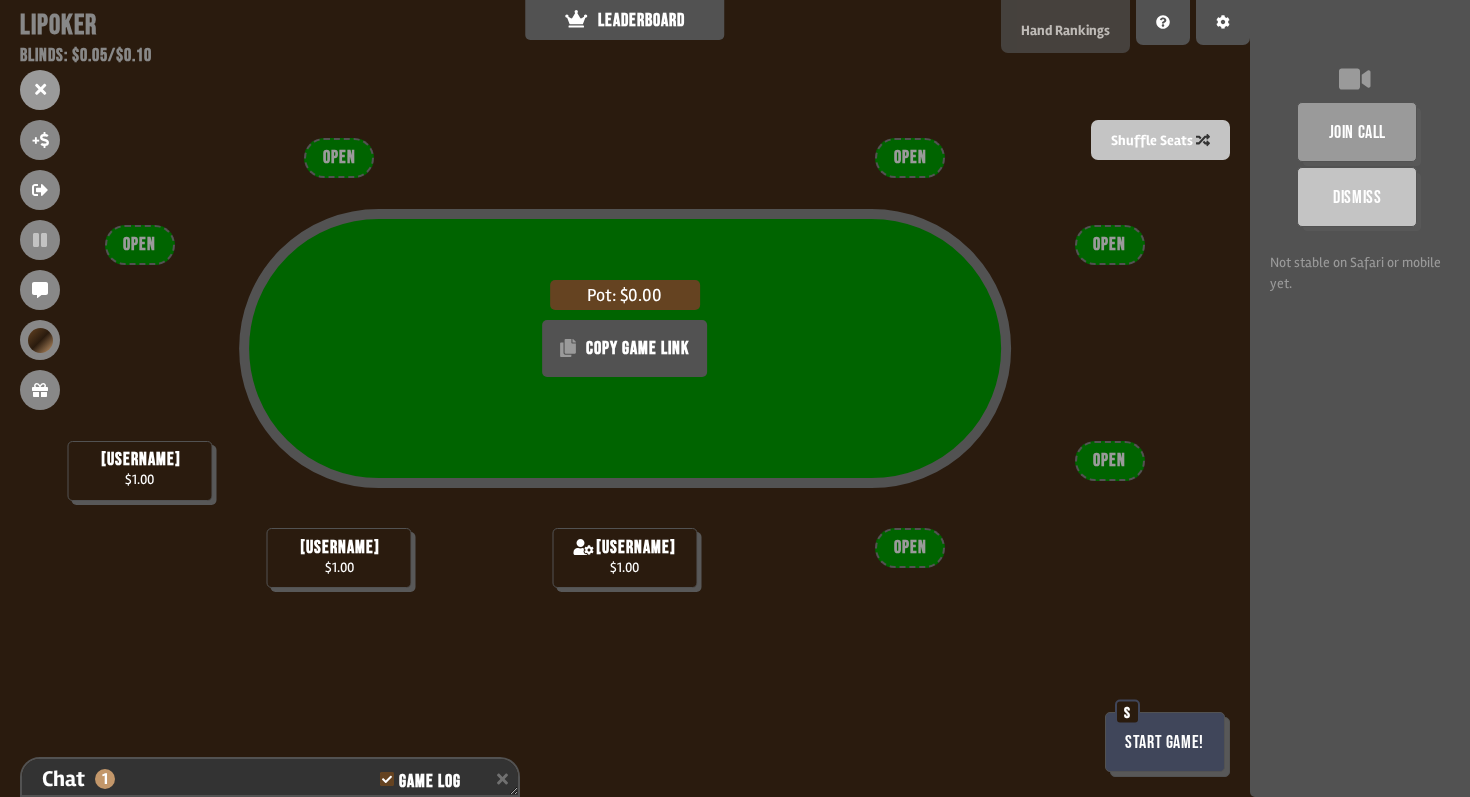 click on "Hand Rankings" at bounding box center [1065, 30] 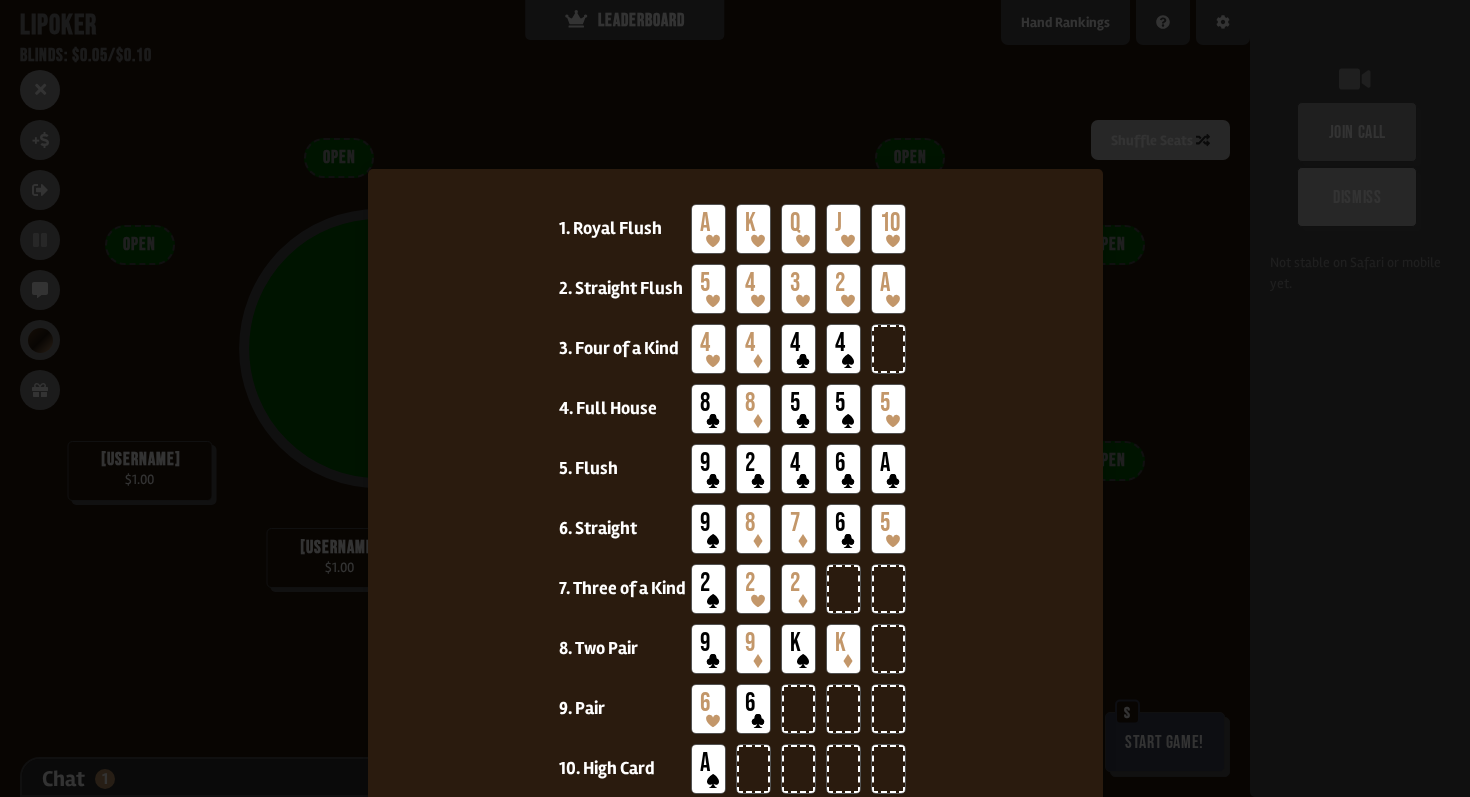click at bounding box center (735, 398) 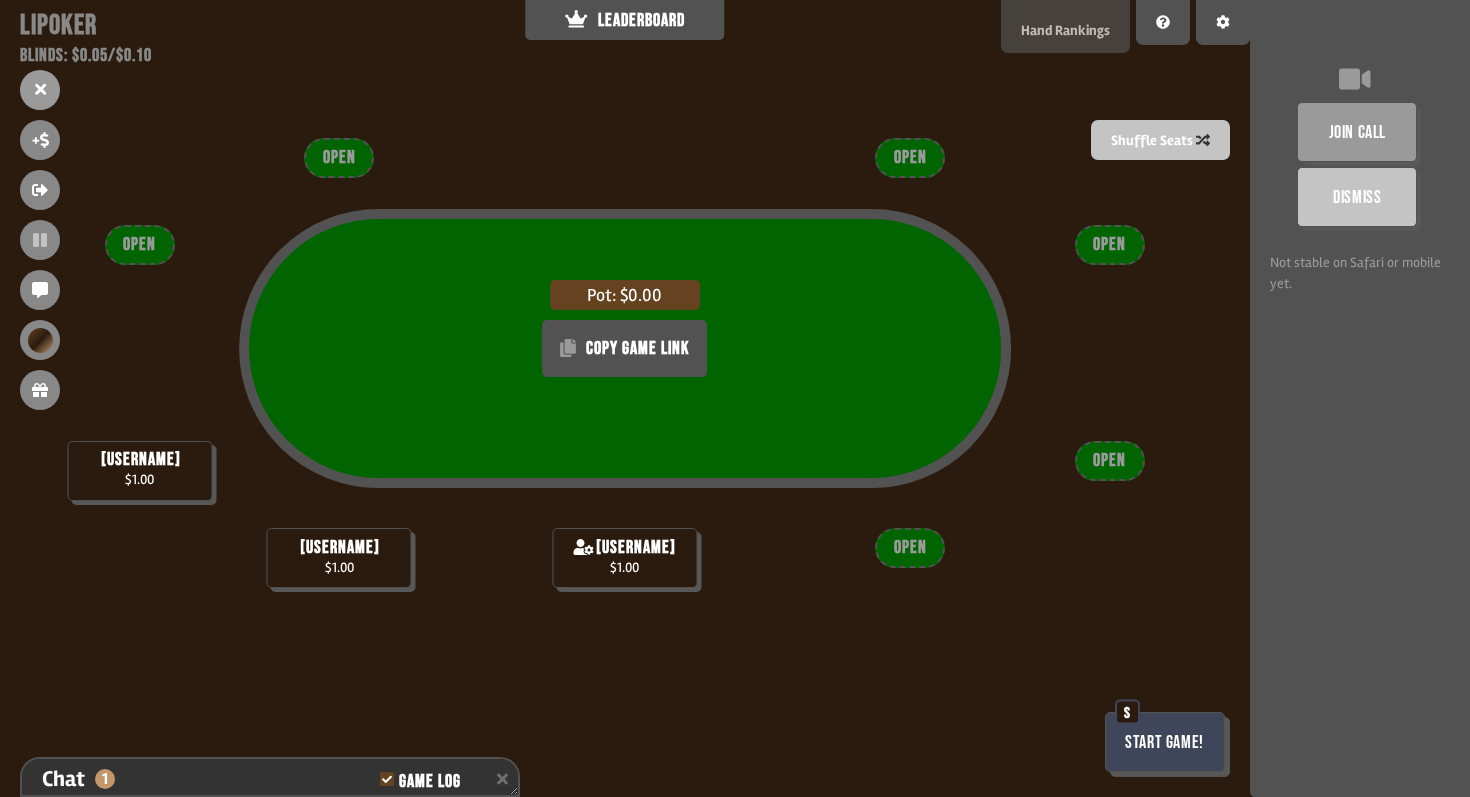 click on "Hand Rankings" at bounding box center [1065, 30] 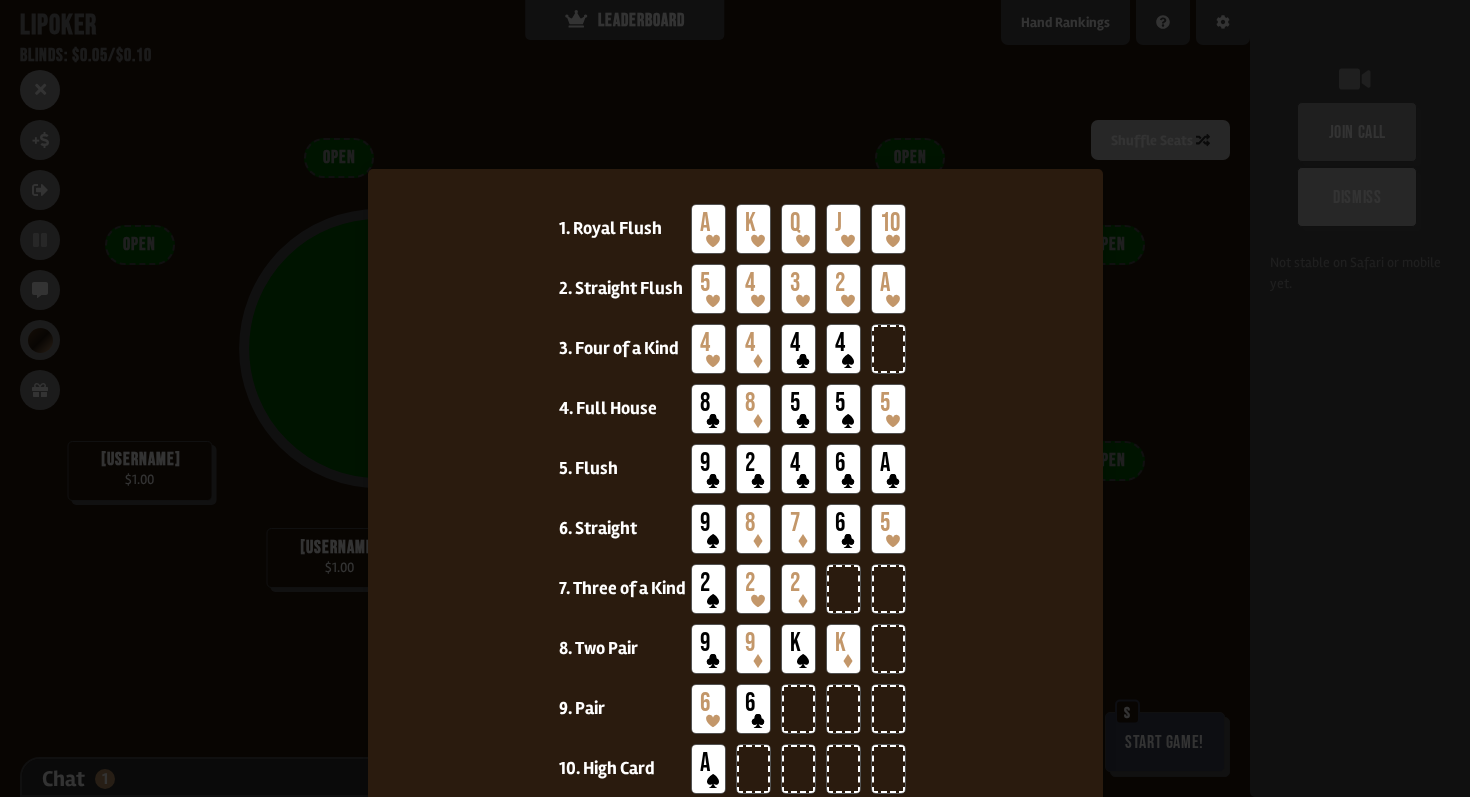 click at bounding box center [735, 398] 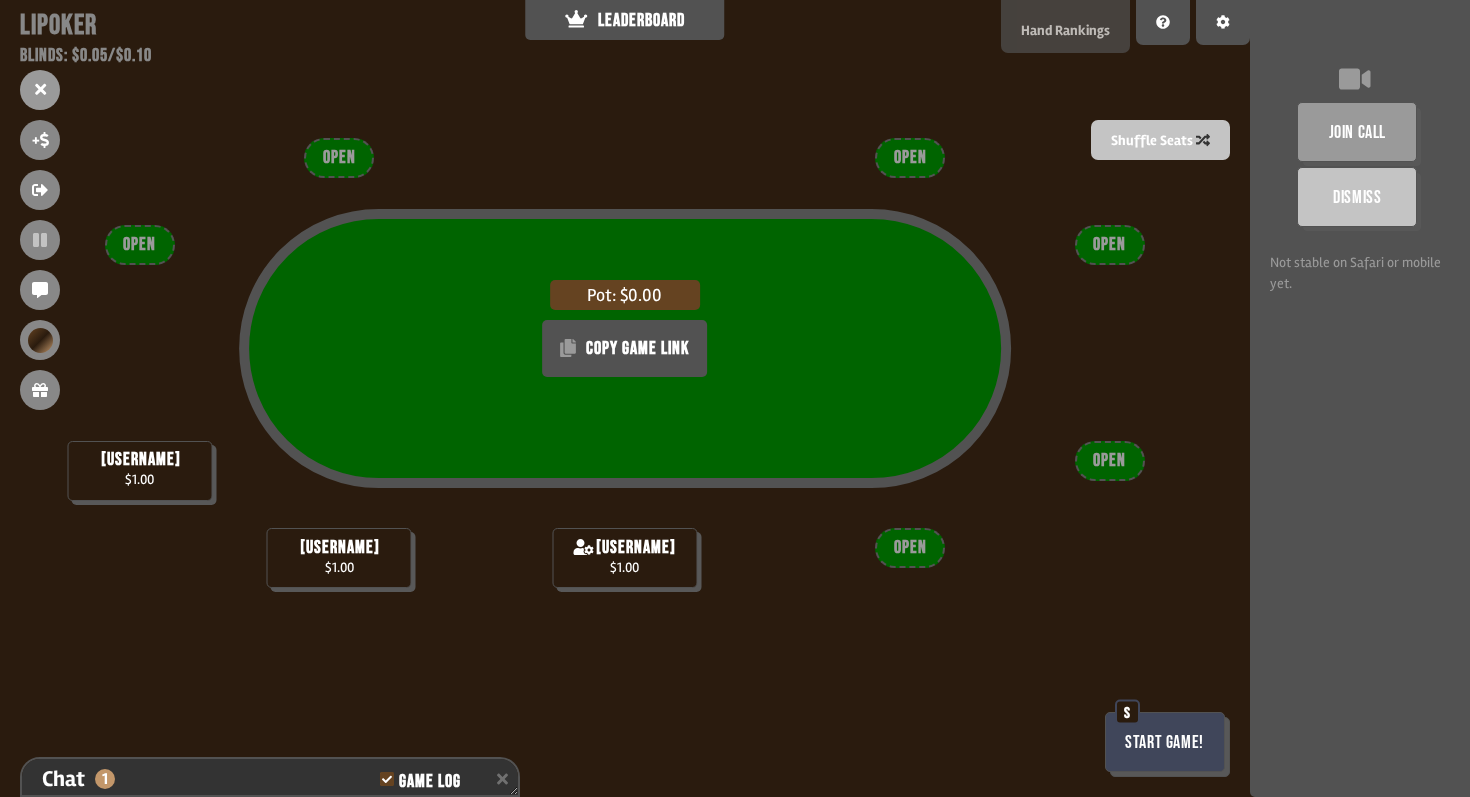 click on "Hand Rankings" at bounding box center [1065, 26] 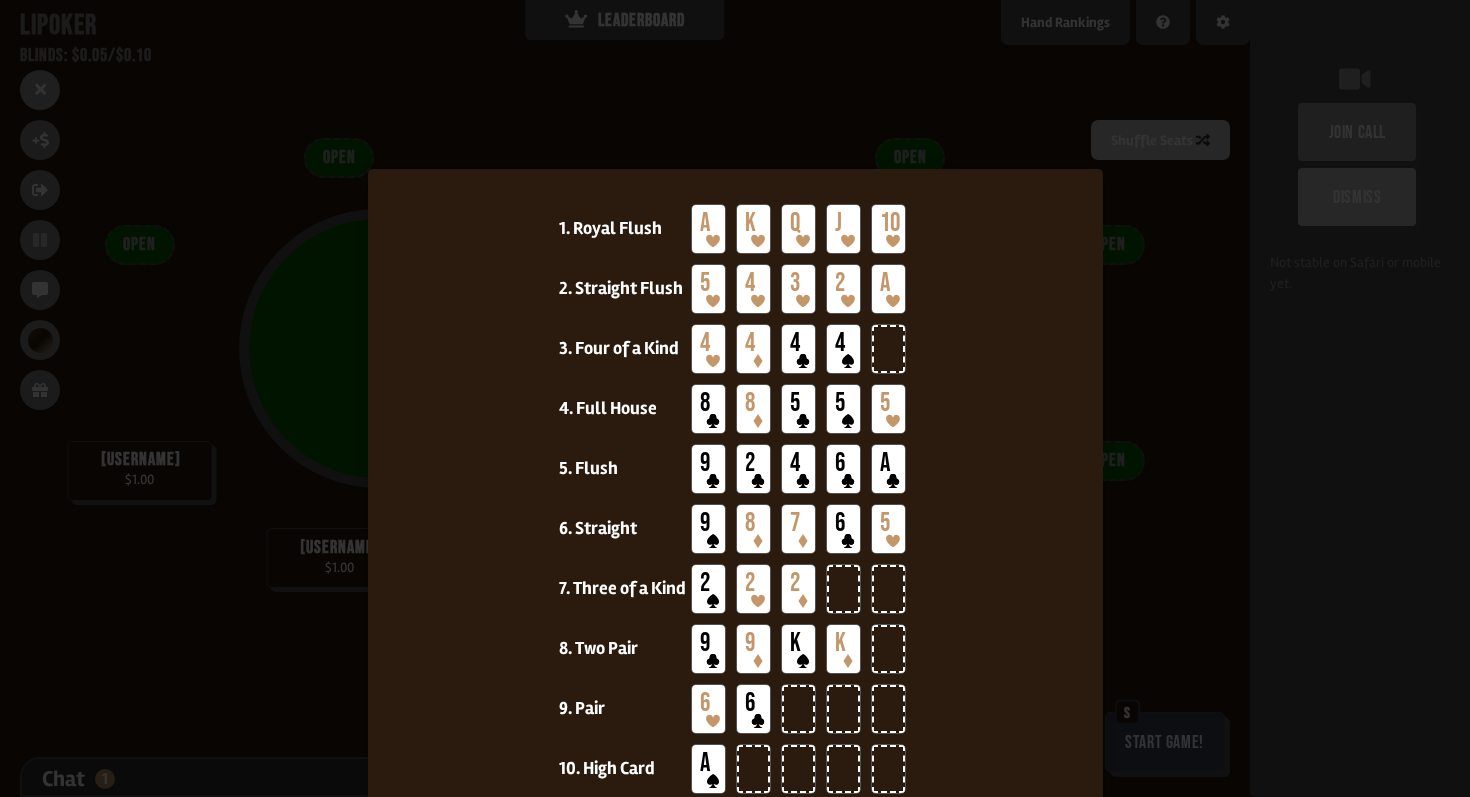 click at bounding box center (735, 398) 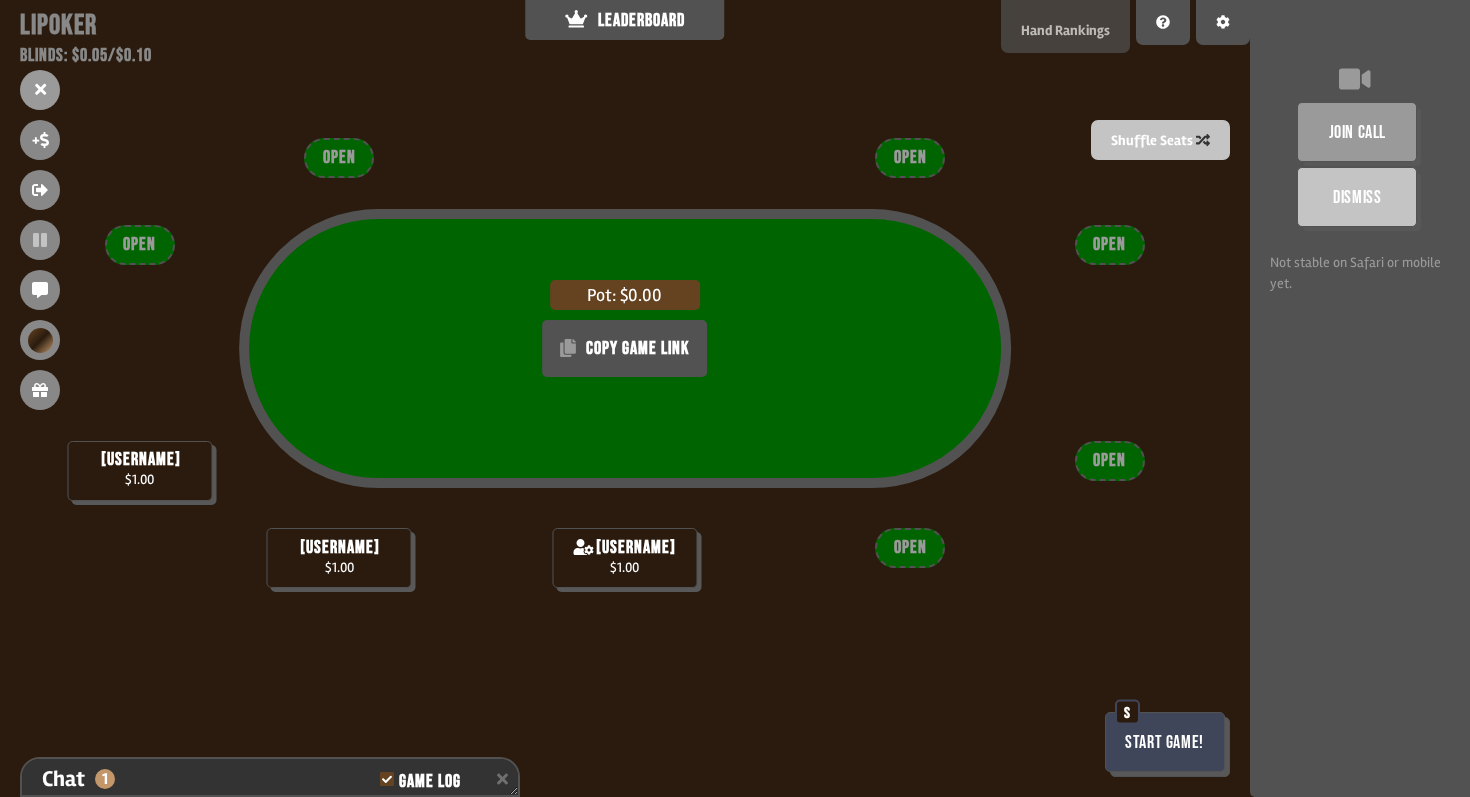 click on "Hand Rankings" at bounding box center [1065, 26] 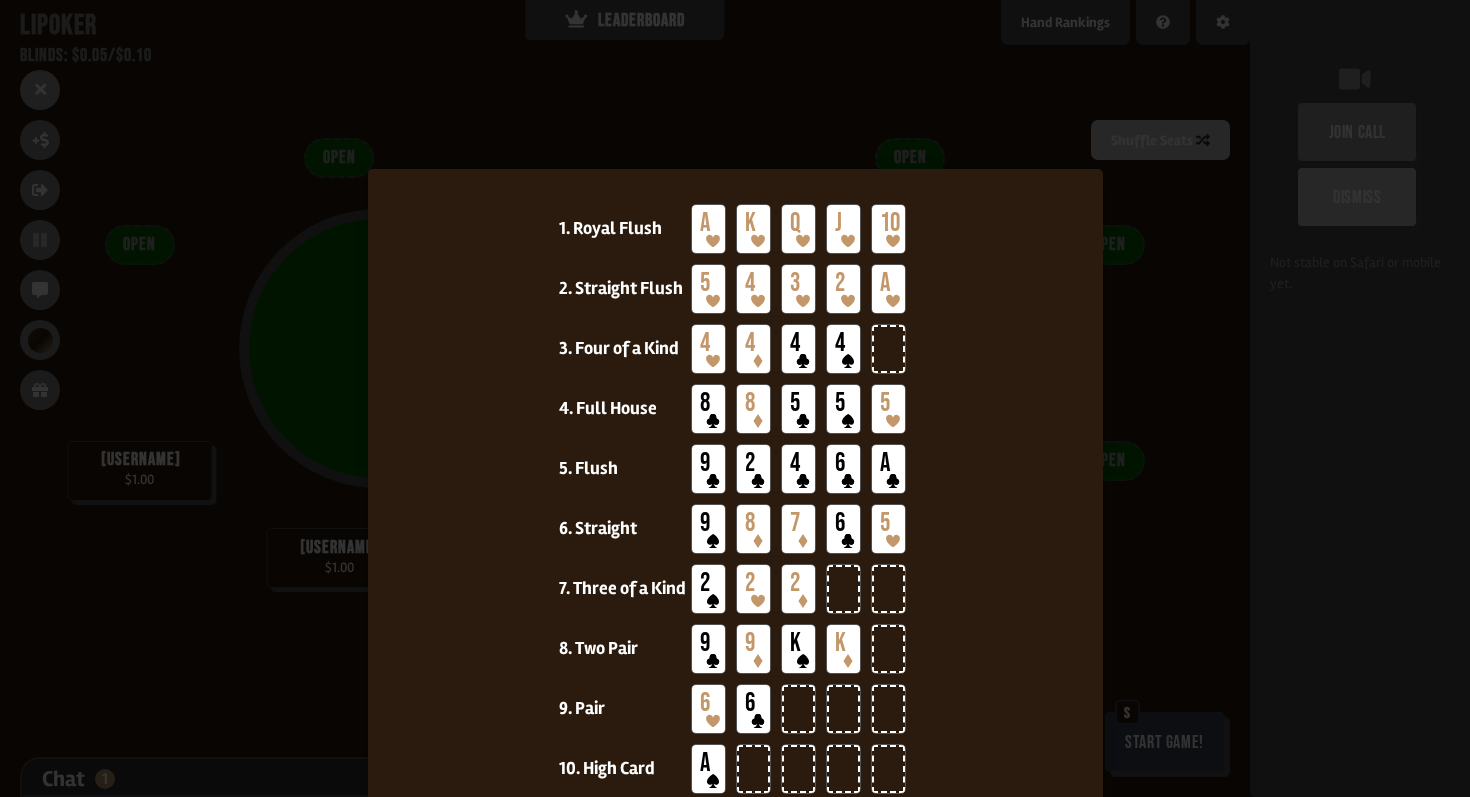 click at bounding box center [735, 398] 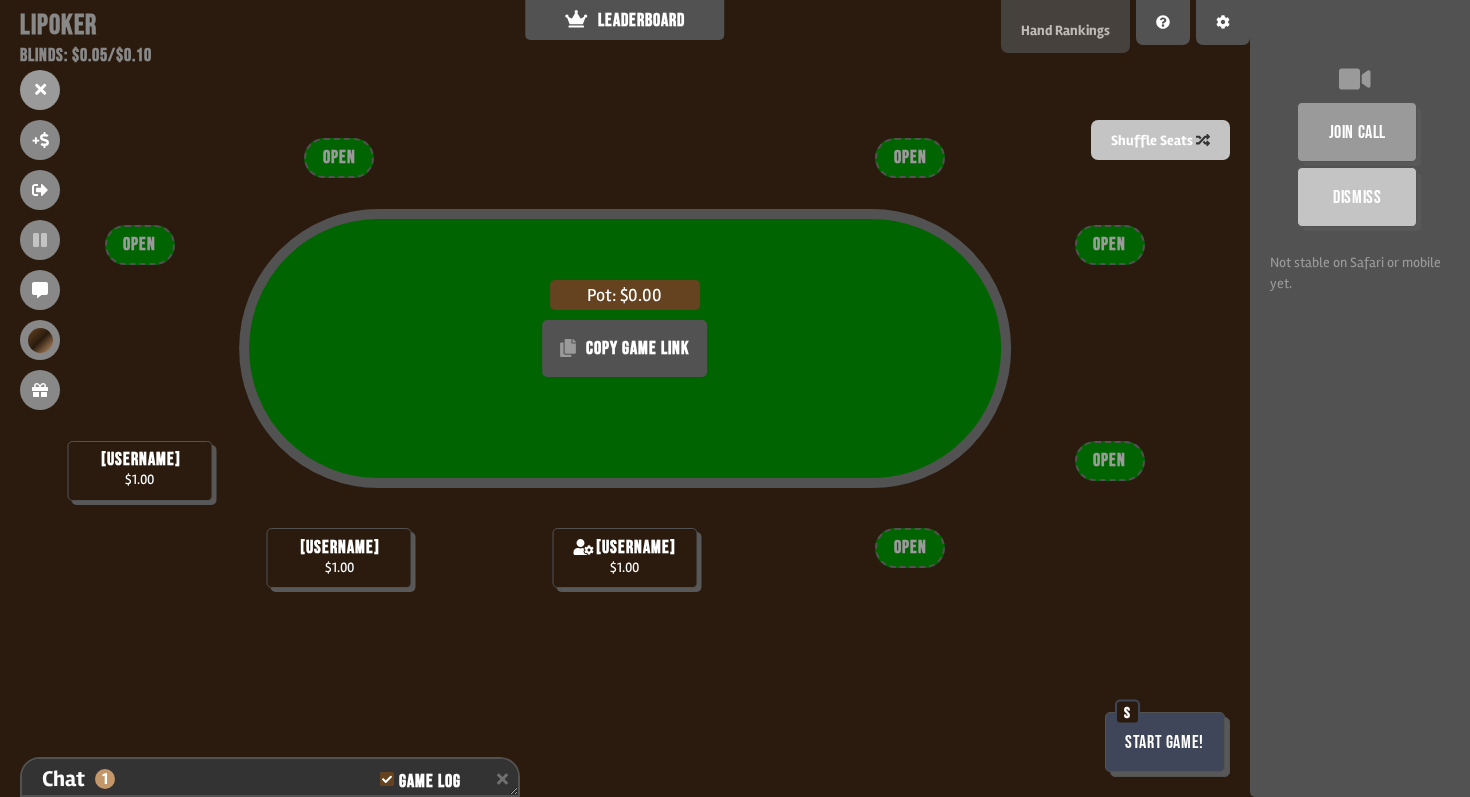 click on "Hand Rankings" at bounding box center (1065, 30) 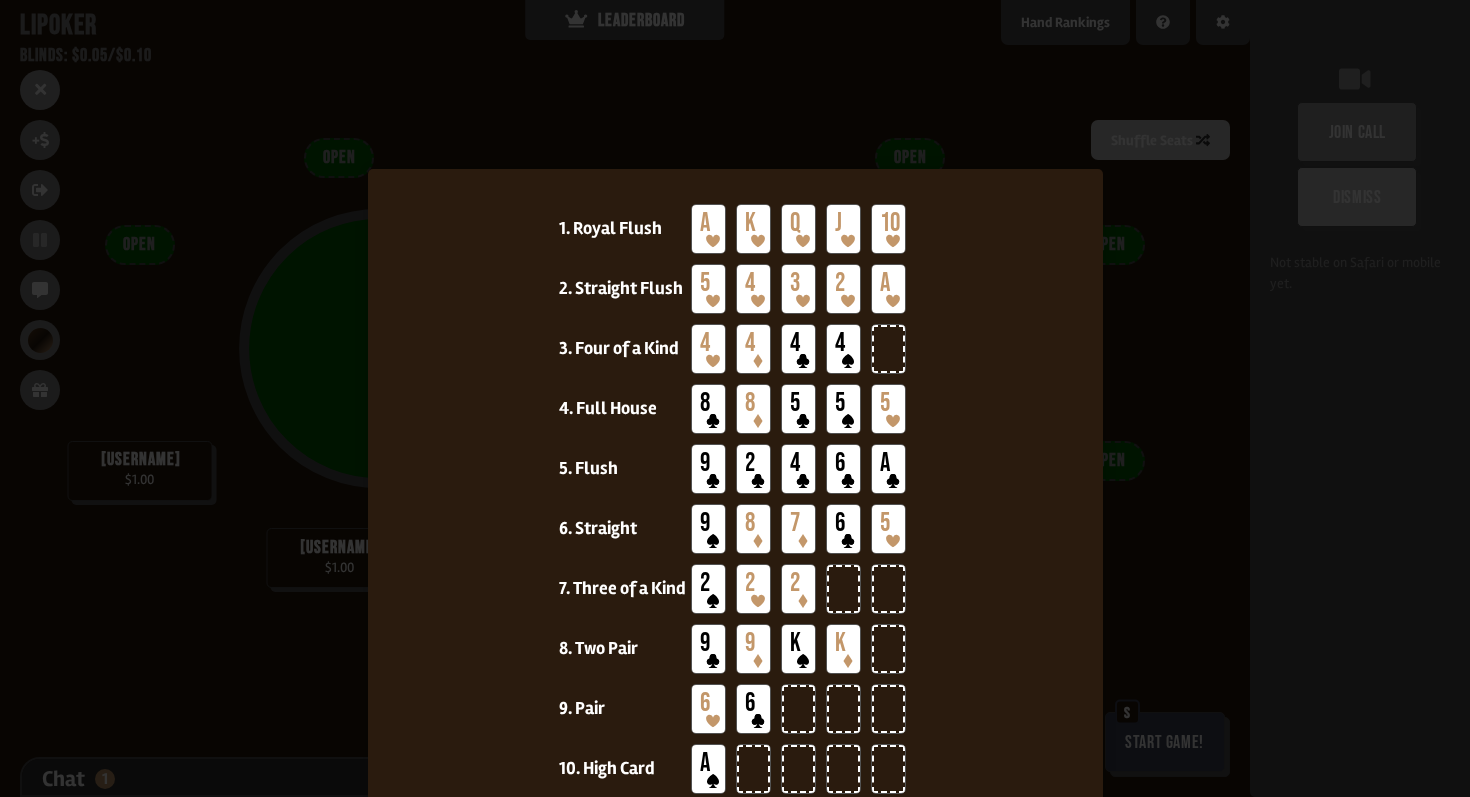 click at bounding box center (735, 398) 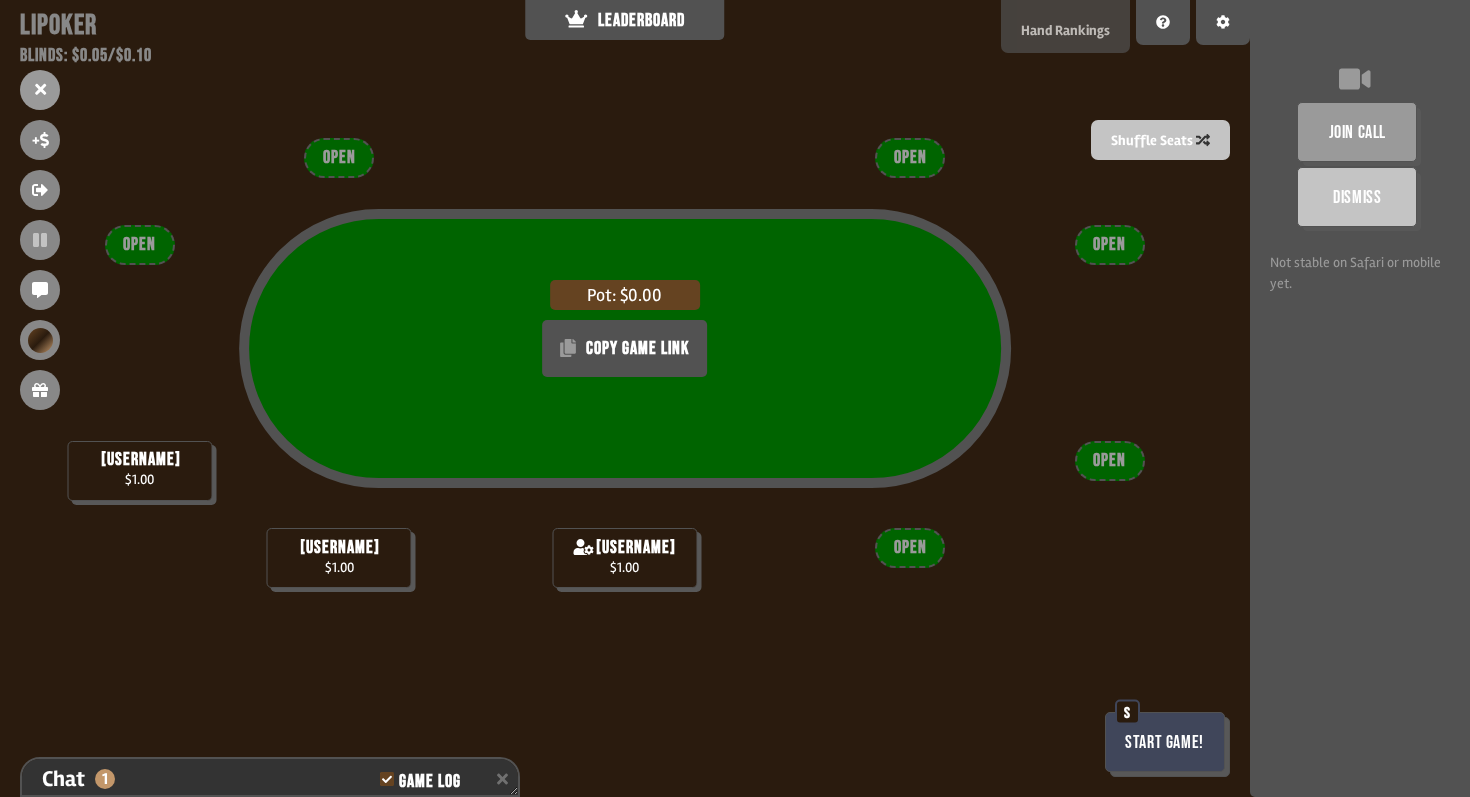 click on "Hand Rankings" at bounding box center [1065, 30] 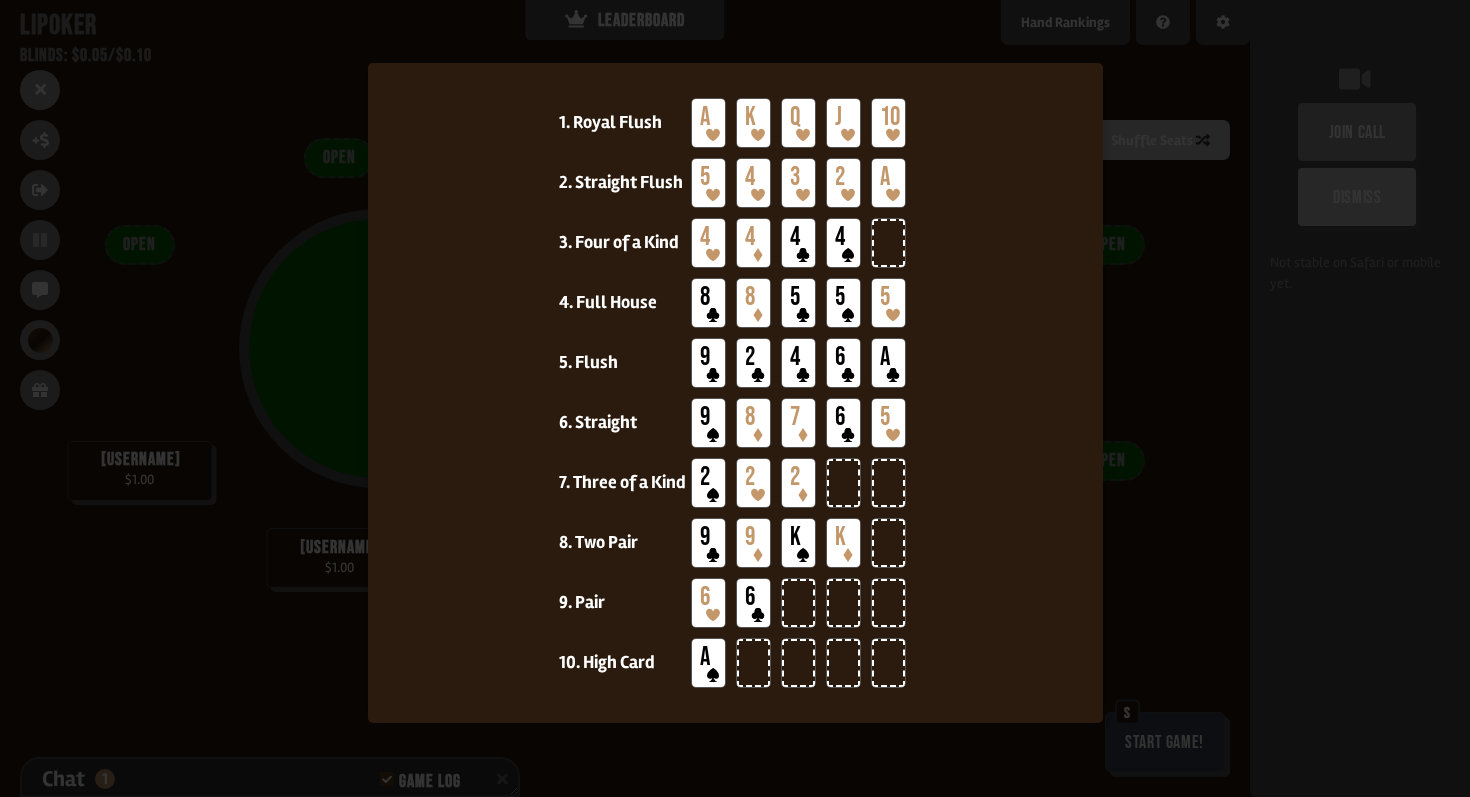 scroll, scrollTop: 97, scrollLeft: 0, axis: vertical 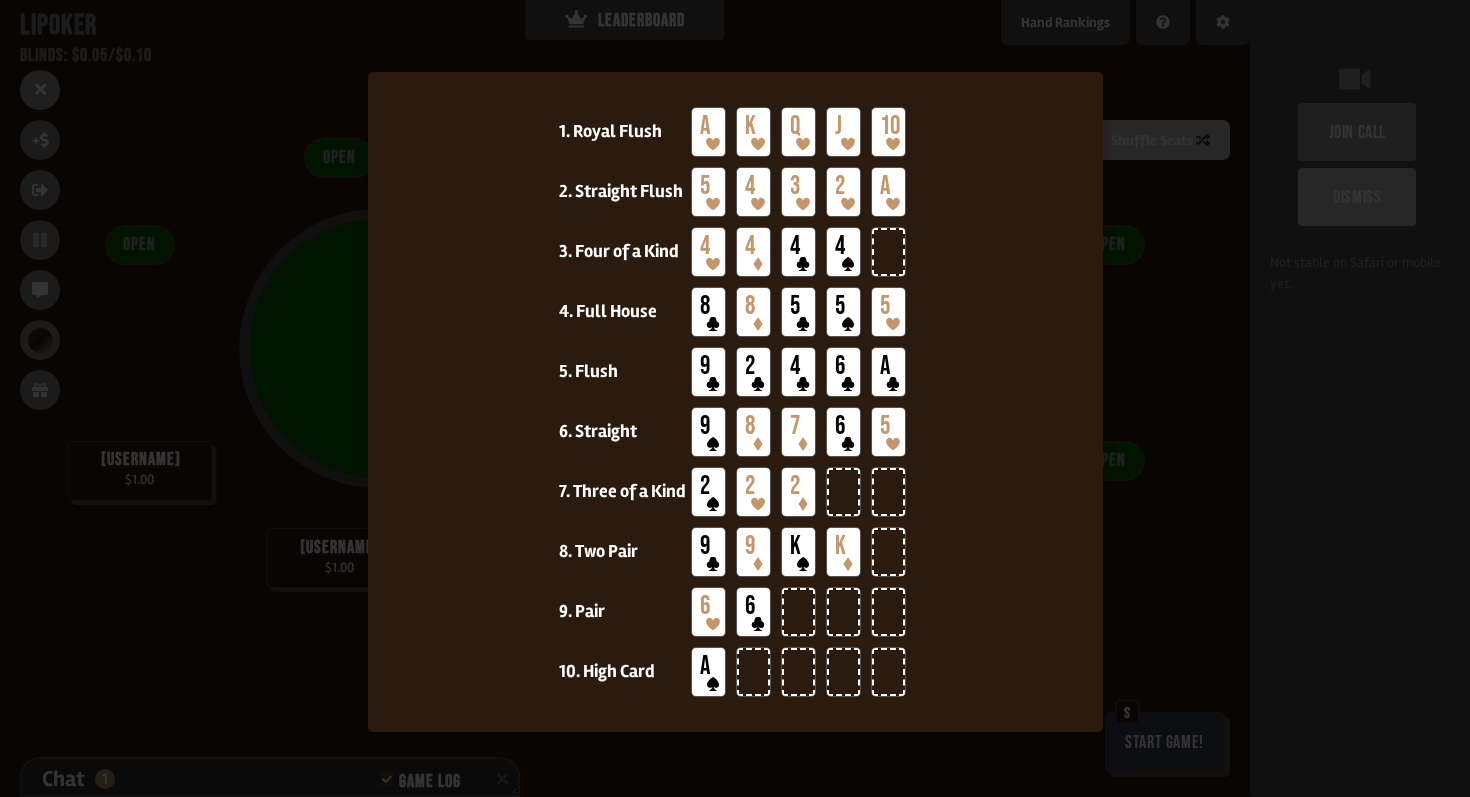 click at bounding box center [735, 398] 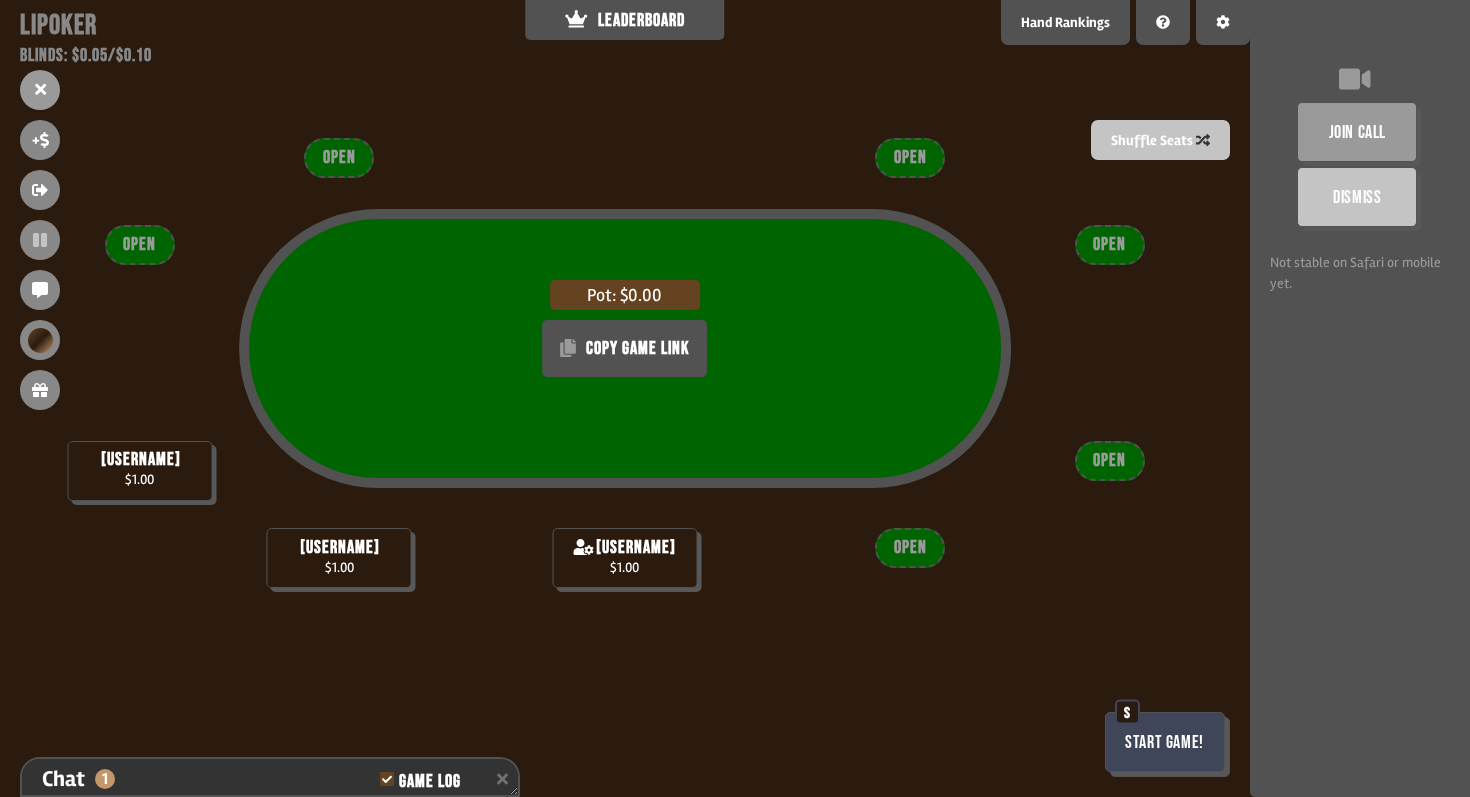 scroll, scrollTop: 47, scrollLeft: 0, axis: vertical 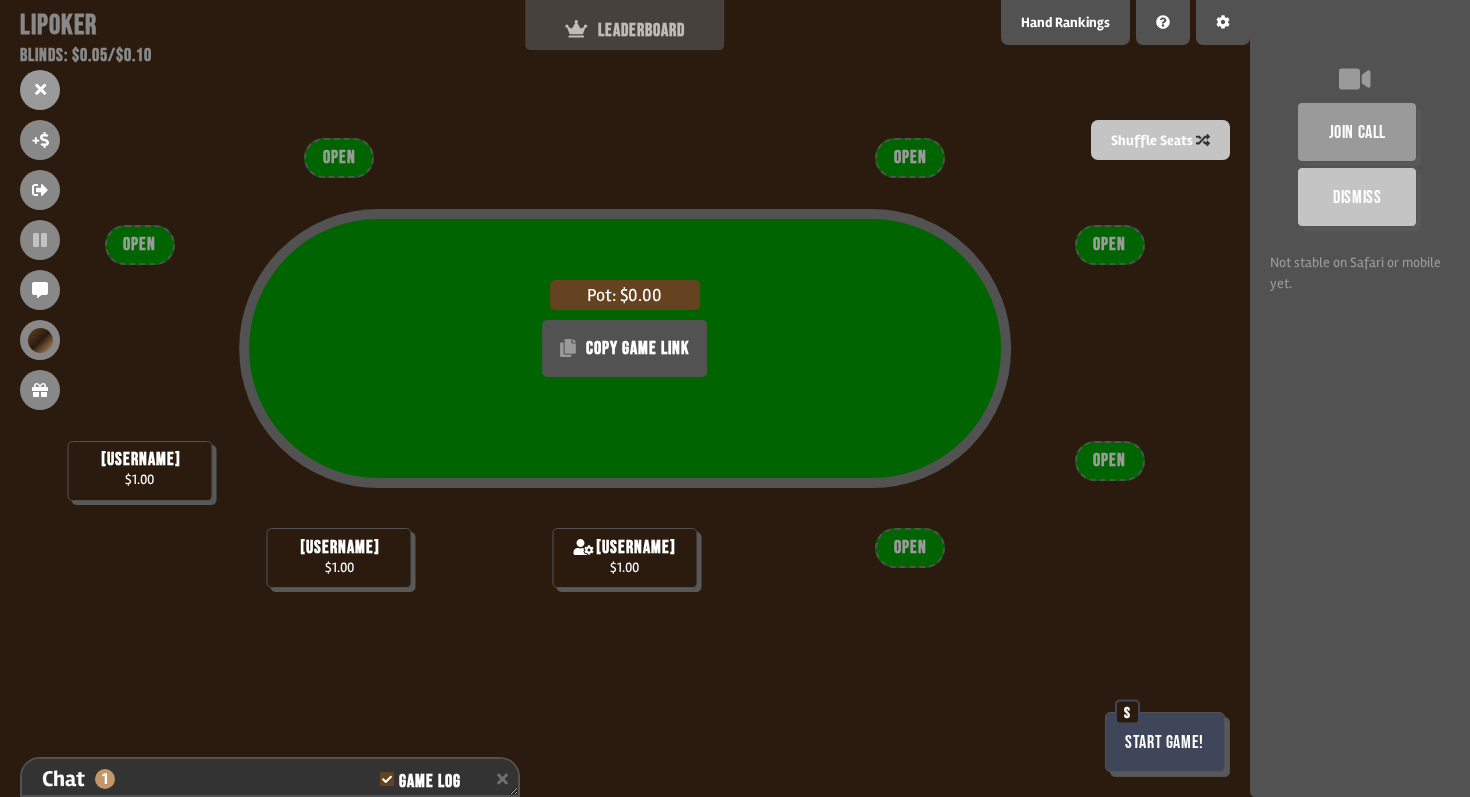 click on "LEADERBOARD" at bounding box center [625, 30] 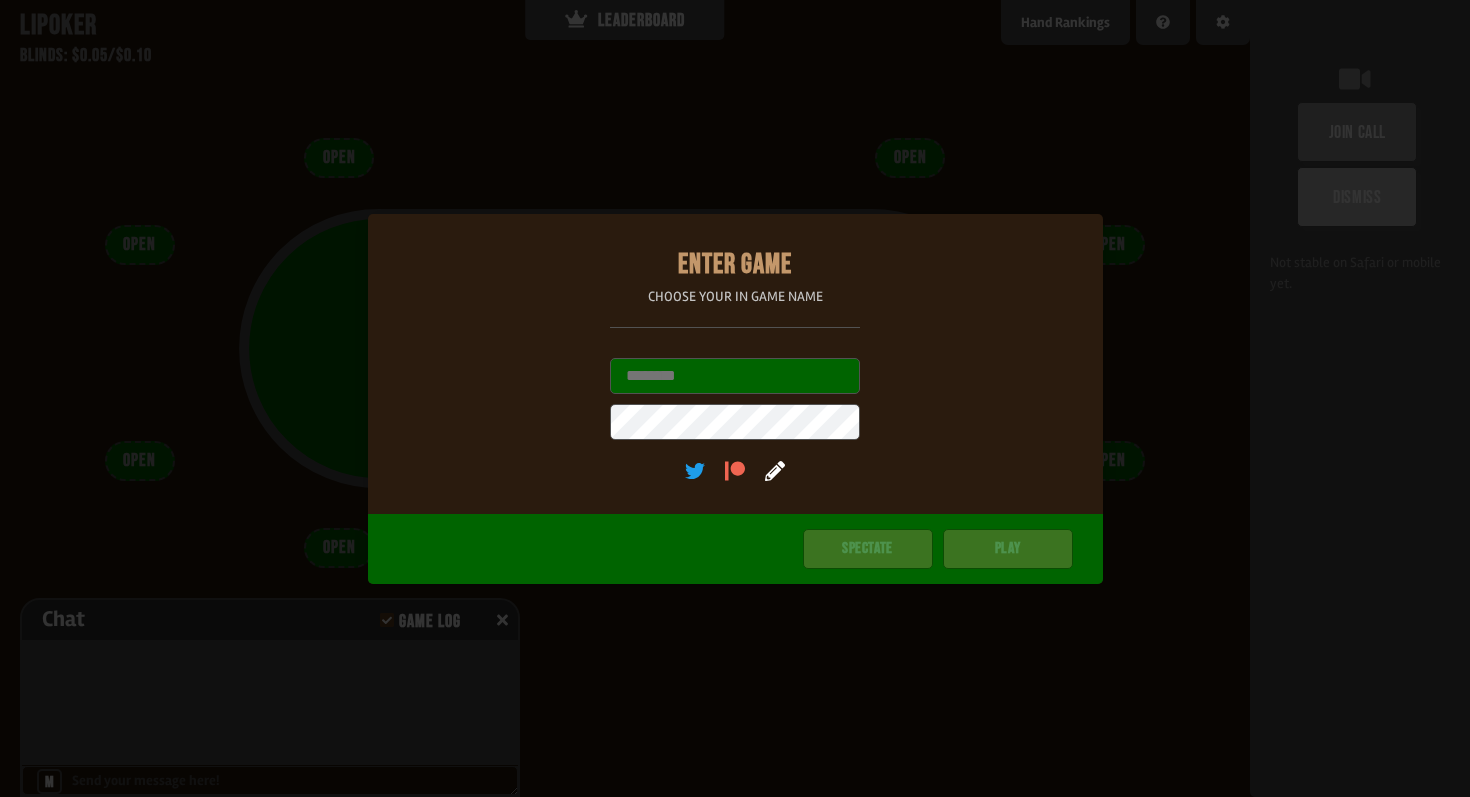 scroll, scrollTop: 0, scrollLeft: 0, axis: both 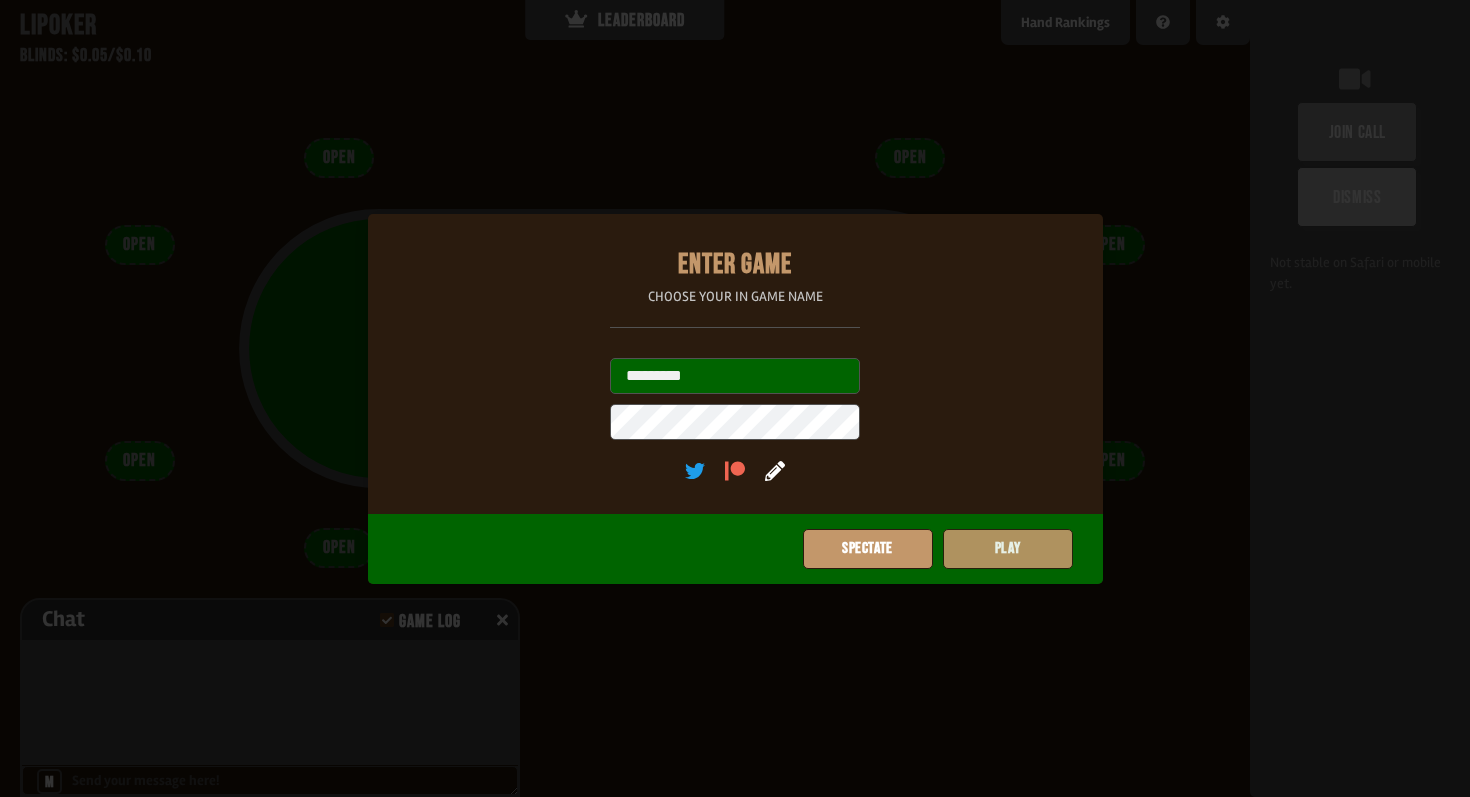 click on "Play" 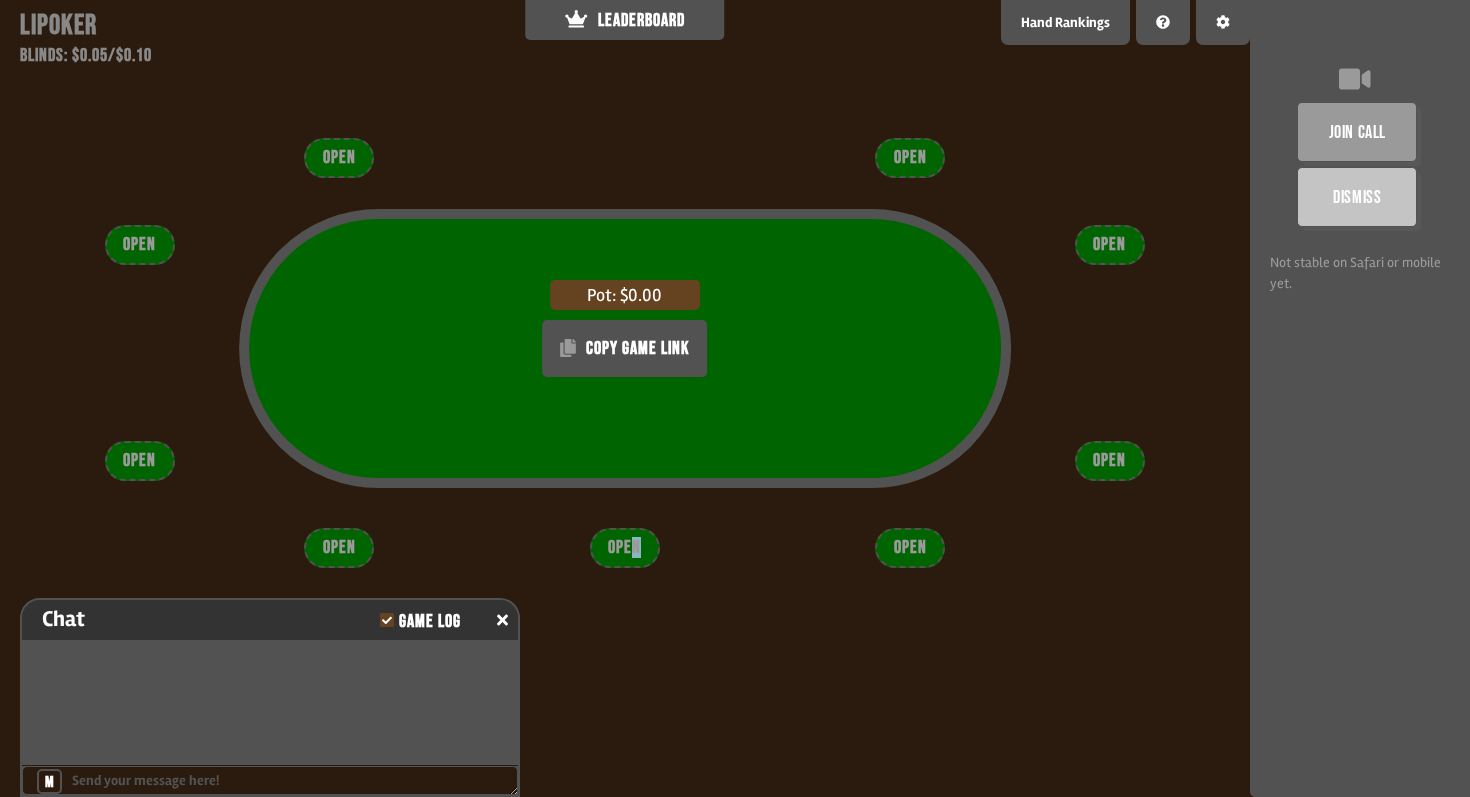 click on "OPEN" at bounding box center (625, 548) 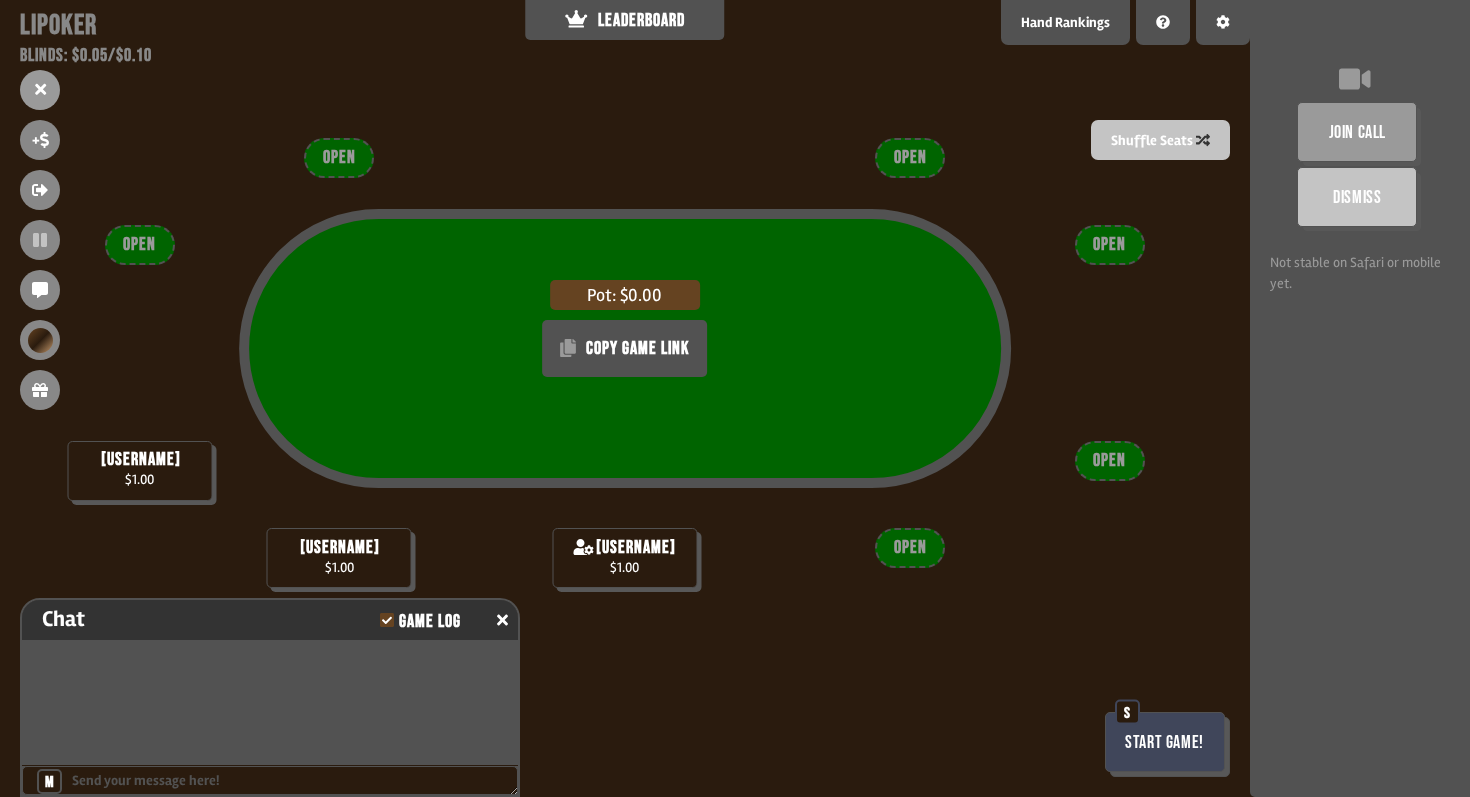 click on "Pot: $0.00   COPY GAME LINK dafeiji $1.00  poylstve $1.00  2face5672 $1.00  OPEN OPEN OPEN OPEN OPEN OPEN Start Game! S" at bounding box center [625, 398] 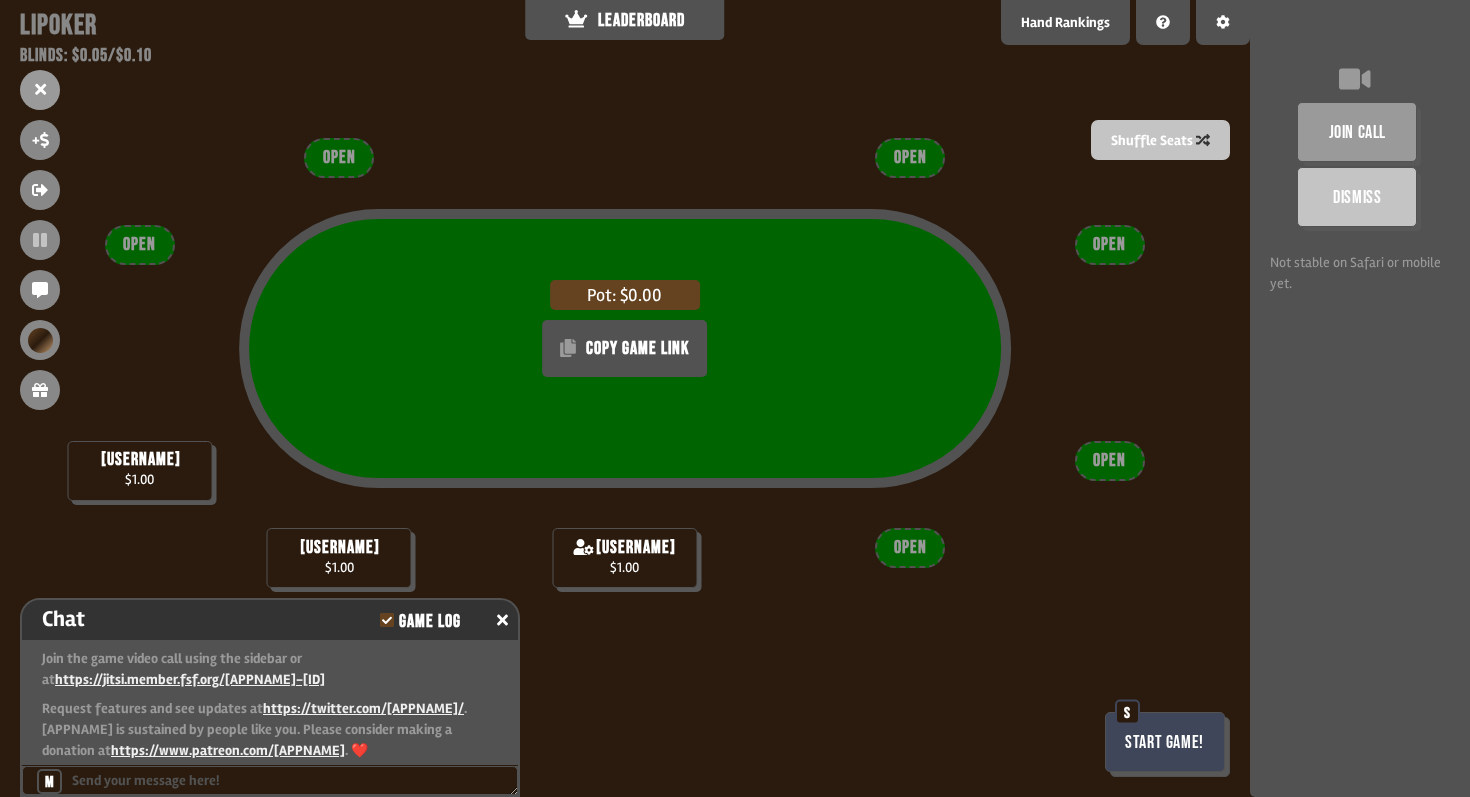 scroll, scrollTop: 8, scrollLeft: 0, axis: vertical 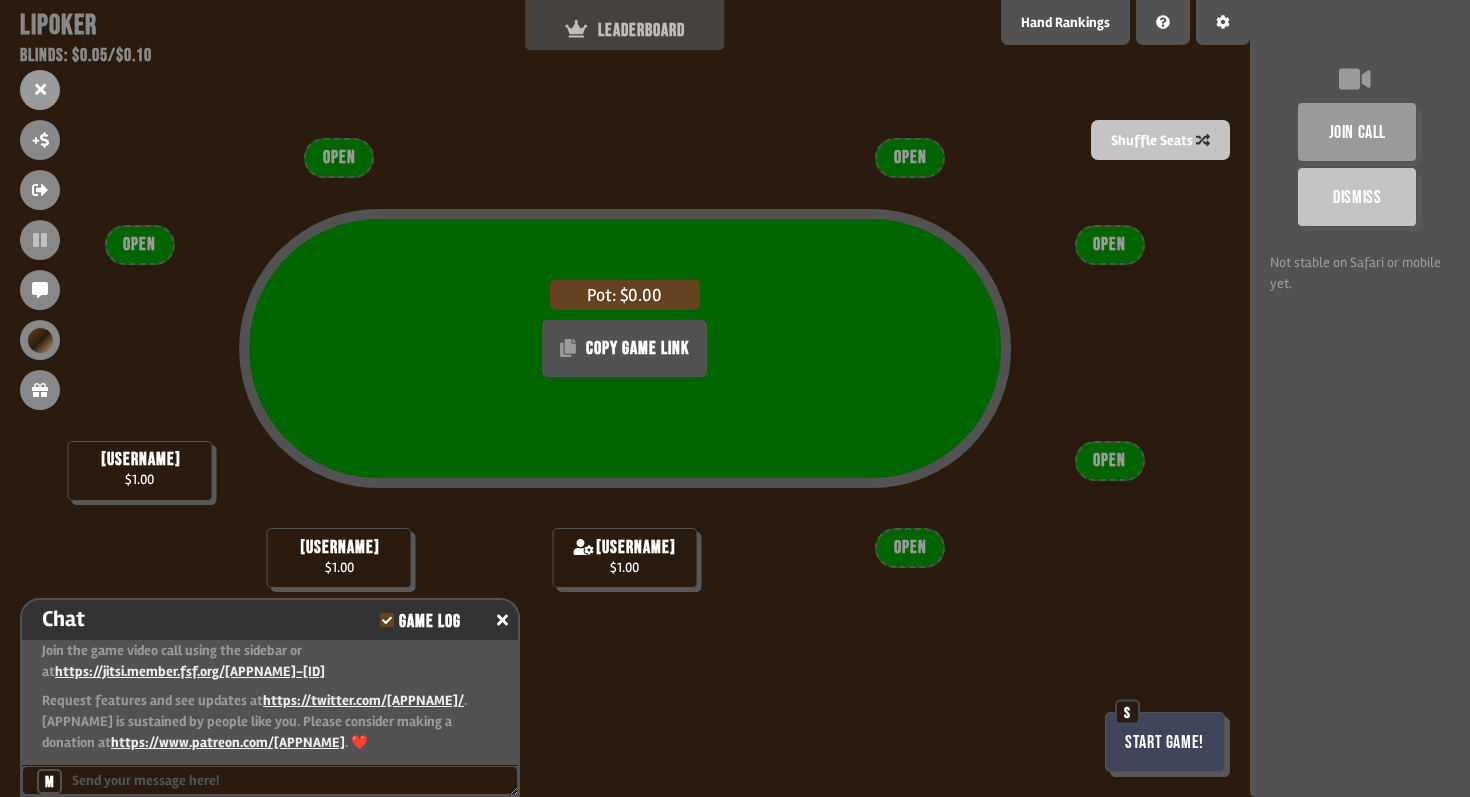 click on "LEADERBOARD" at bounding box center [625, 25] 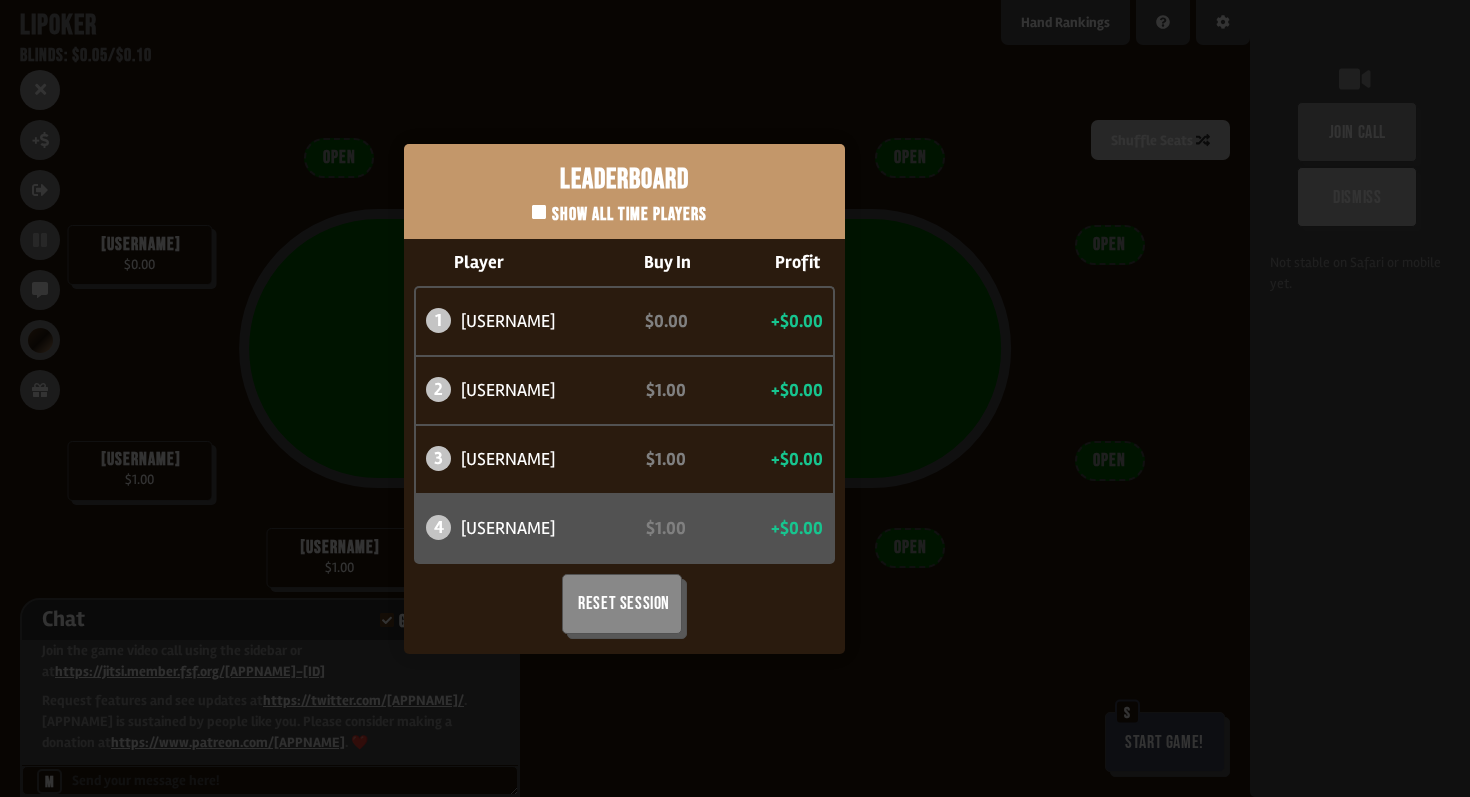 click on "Leaderboard   Show all time players Player Buy In Profit 1 nigger $0.00 +$0.00 2 dafeiji $1.00 +$0.00 3 poylstve $1.00 +$0.00 4 2face5672 $1.00 +$0.00 Reset Session" at bounding box center [625, 398] 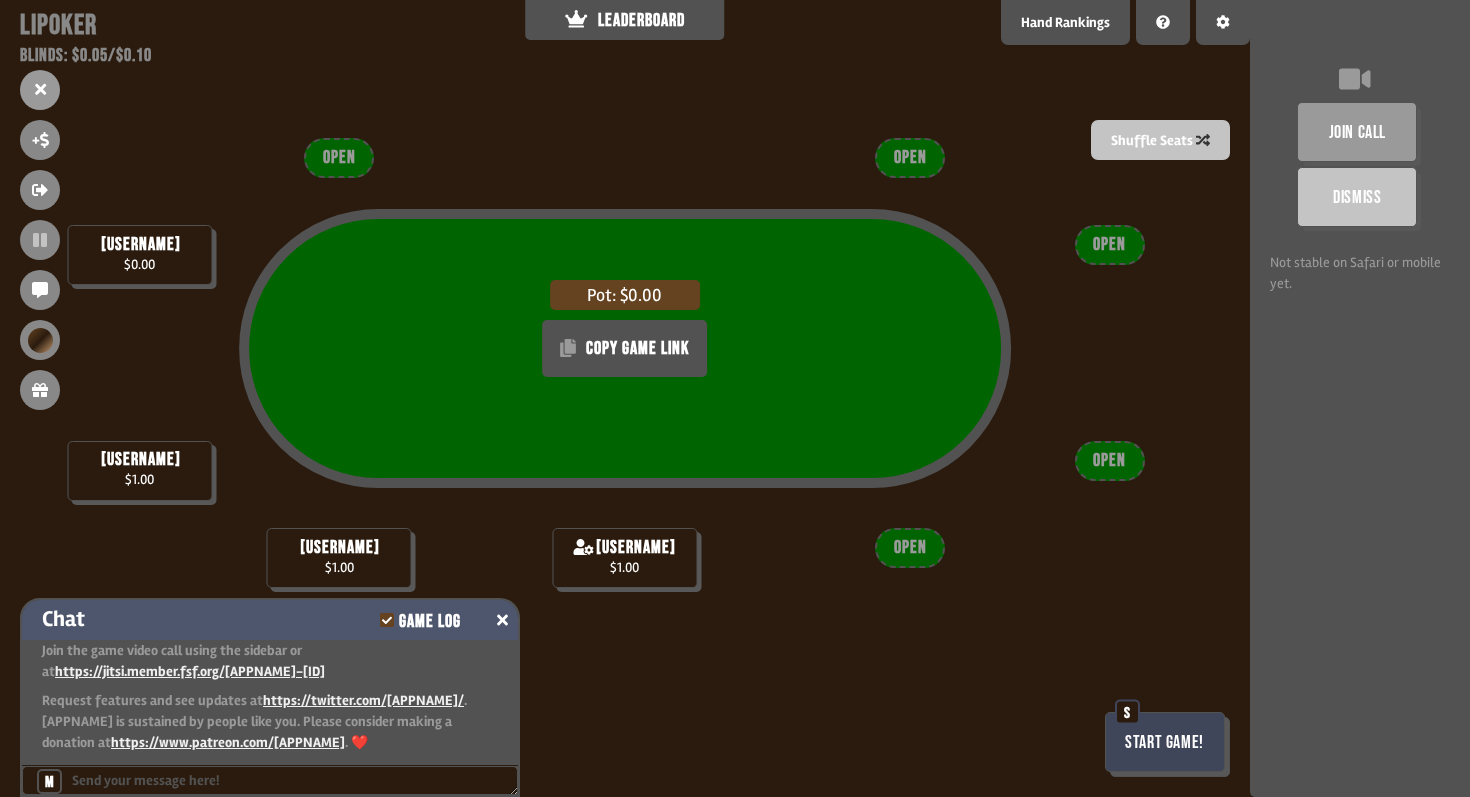 click at bounding box center (502, 620) 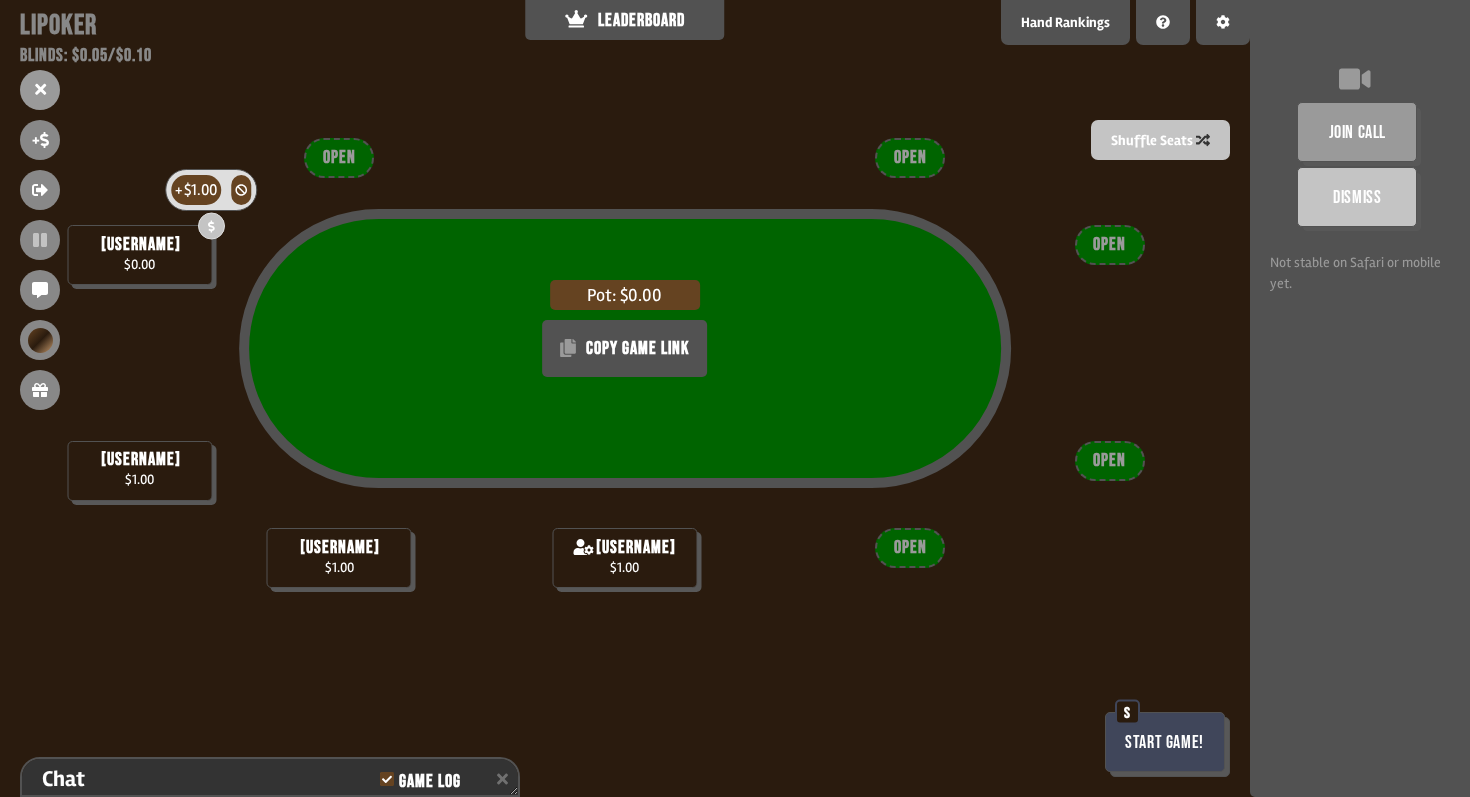 click 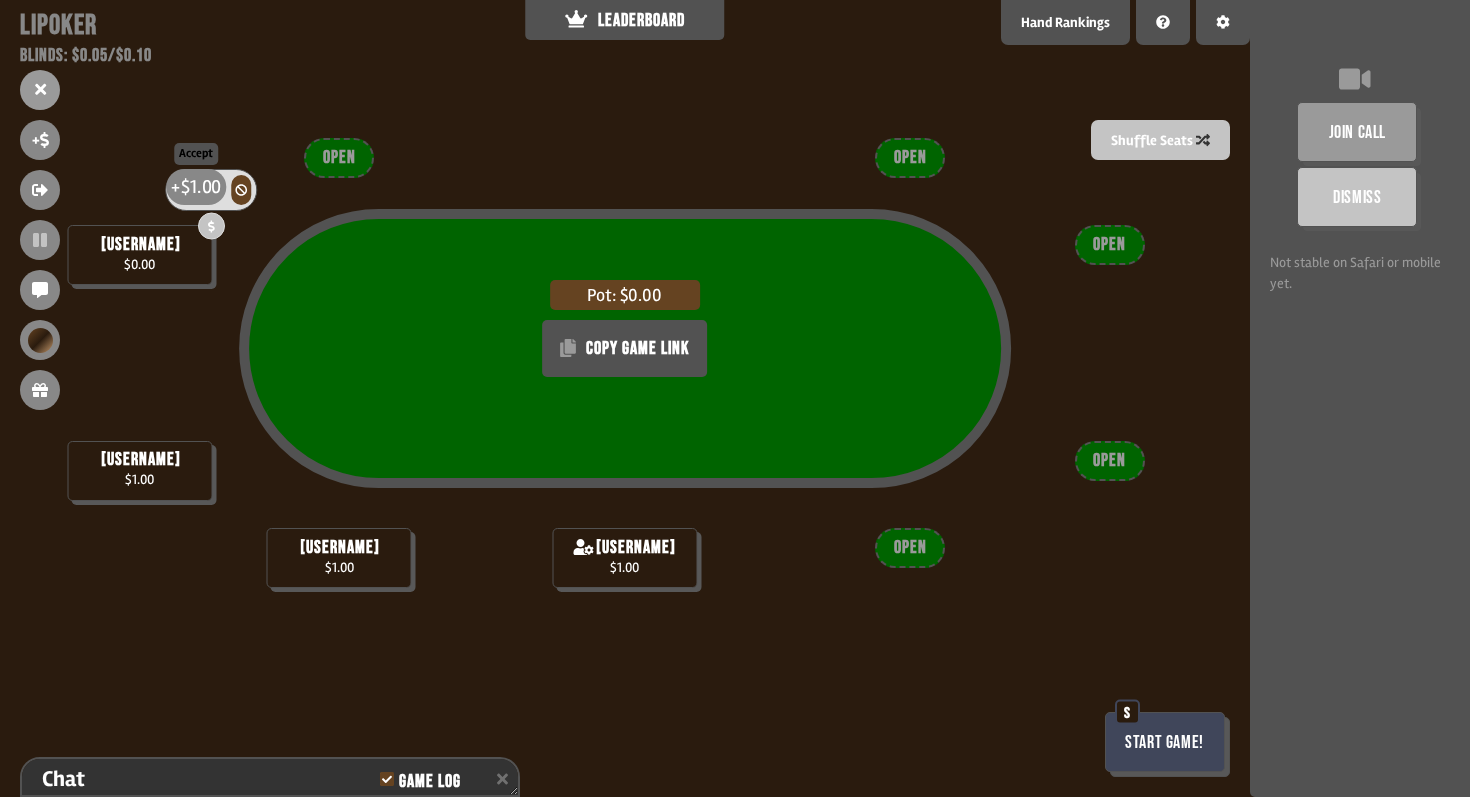 click on "$1.00" at bounding box center [201, 187] 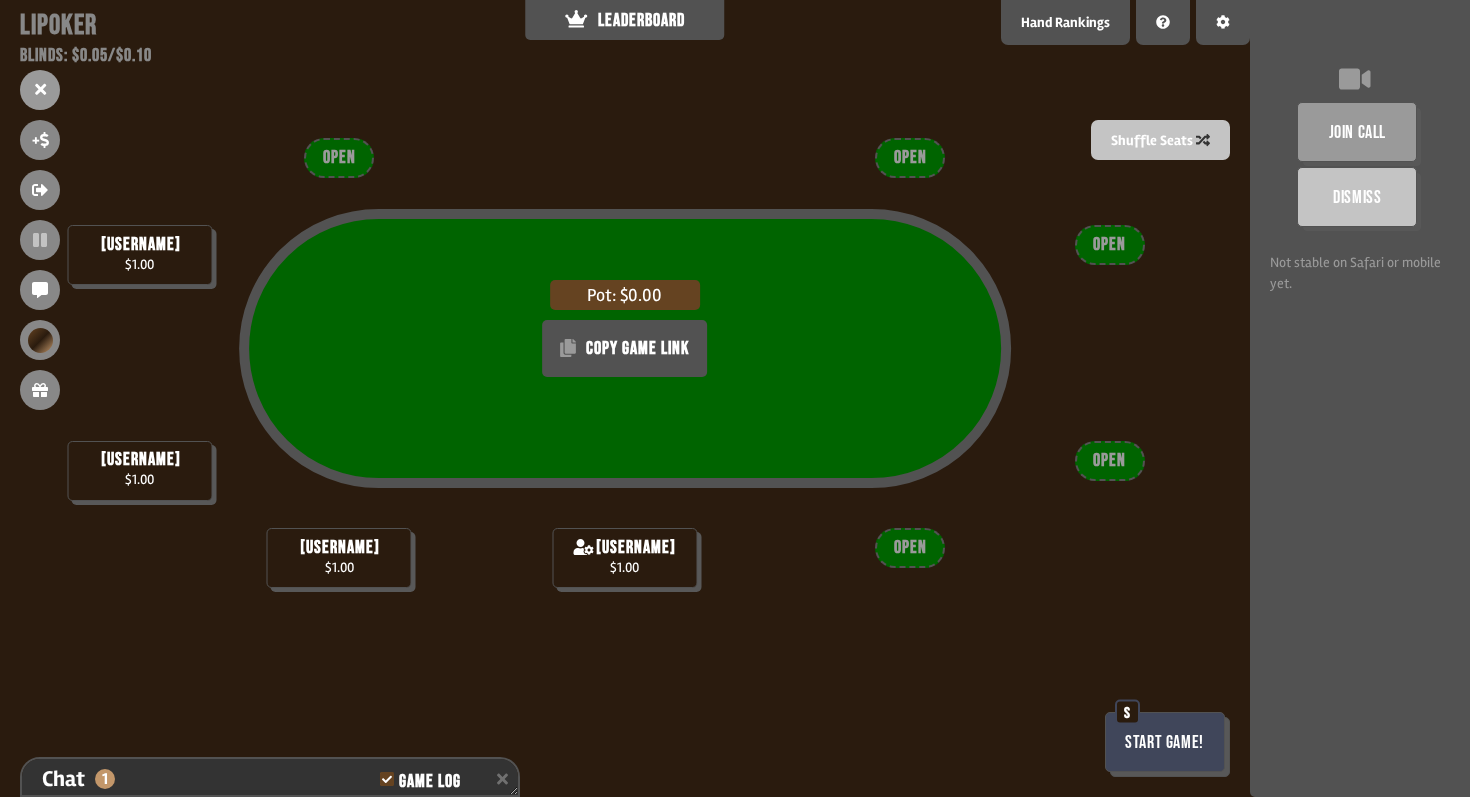 click on "Start Game!" at bounding box center [1165, 742] 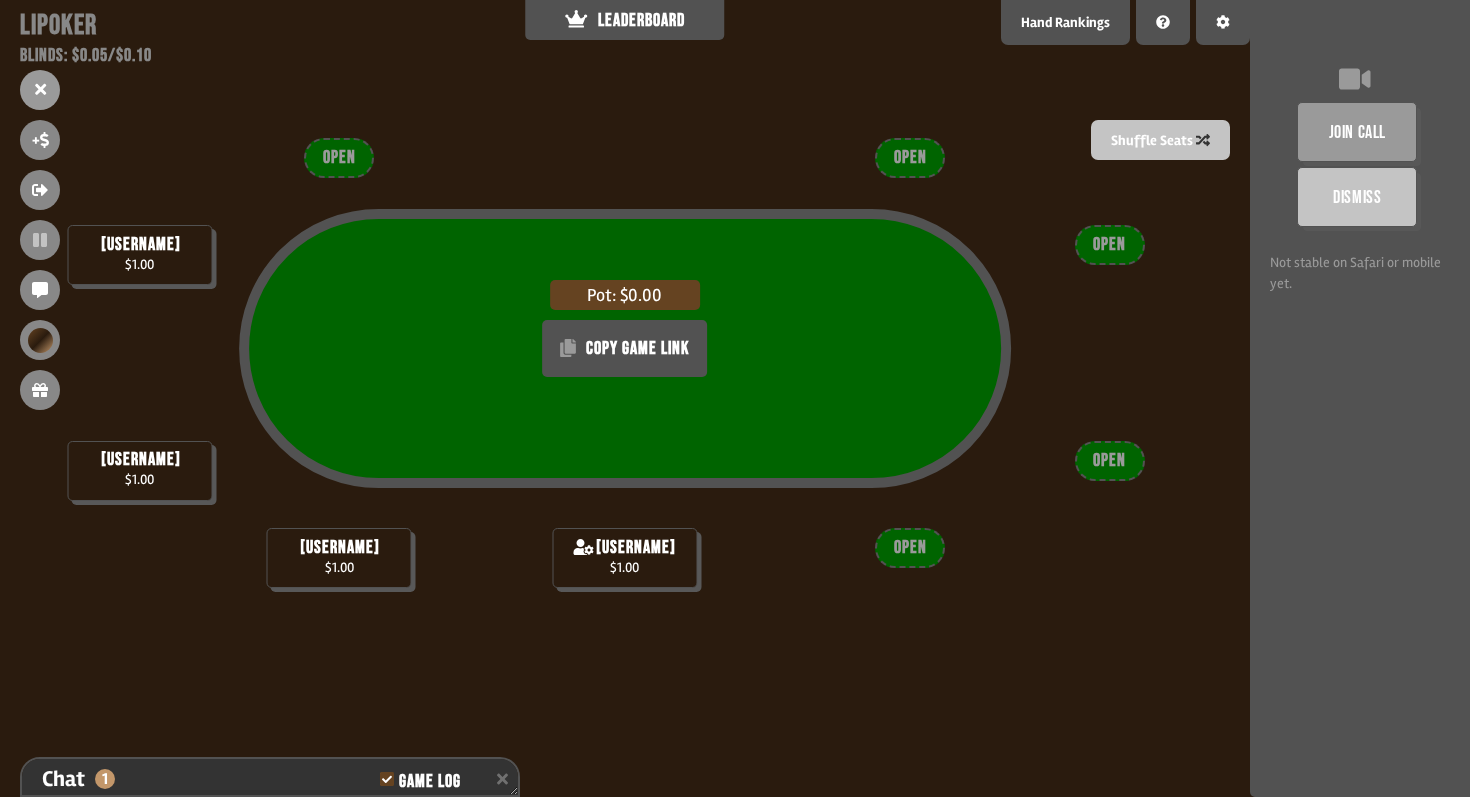 click on "Pot: $0.00   COPY GAME LINK" at bounding box center [625, 388] 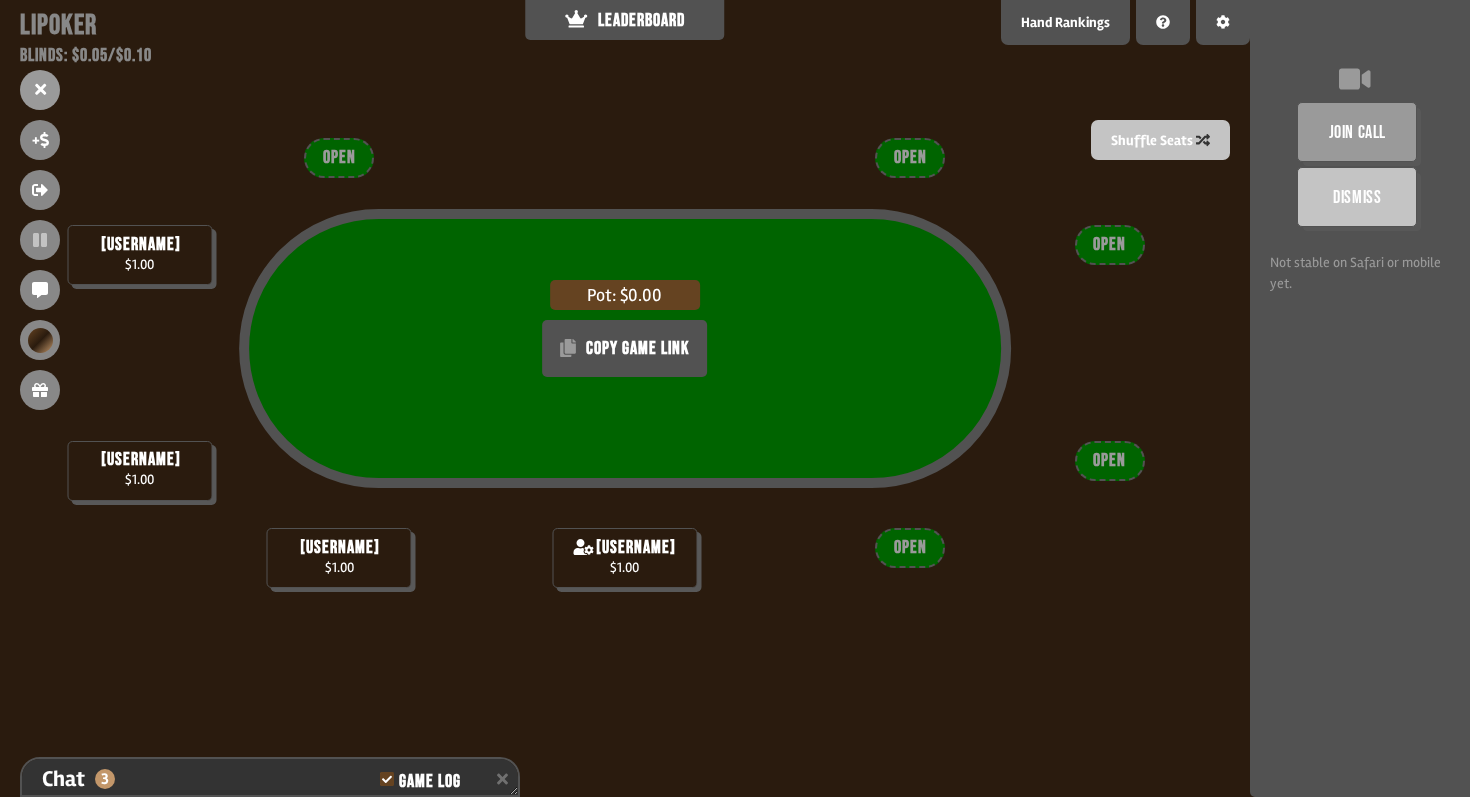 click on "[USERNAME]" at bounding box center (636, 548) 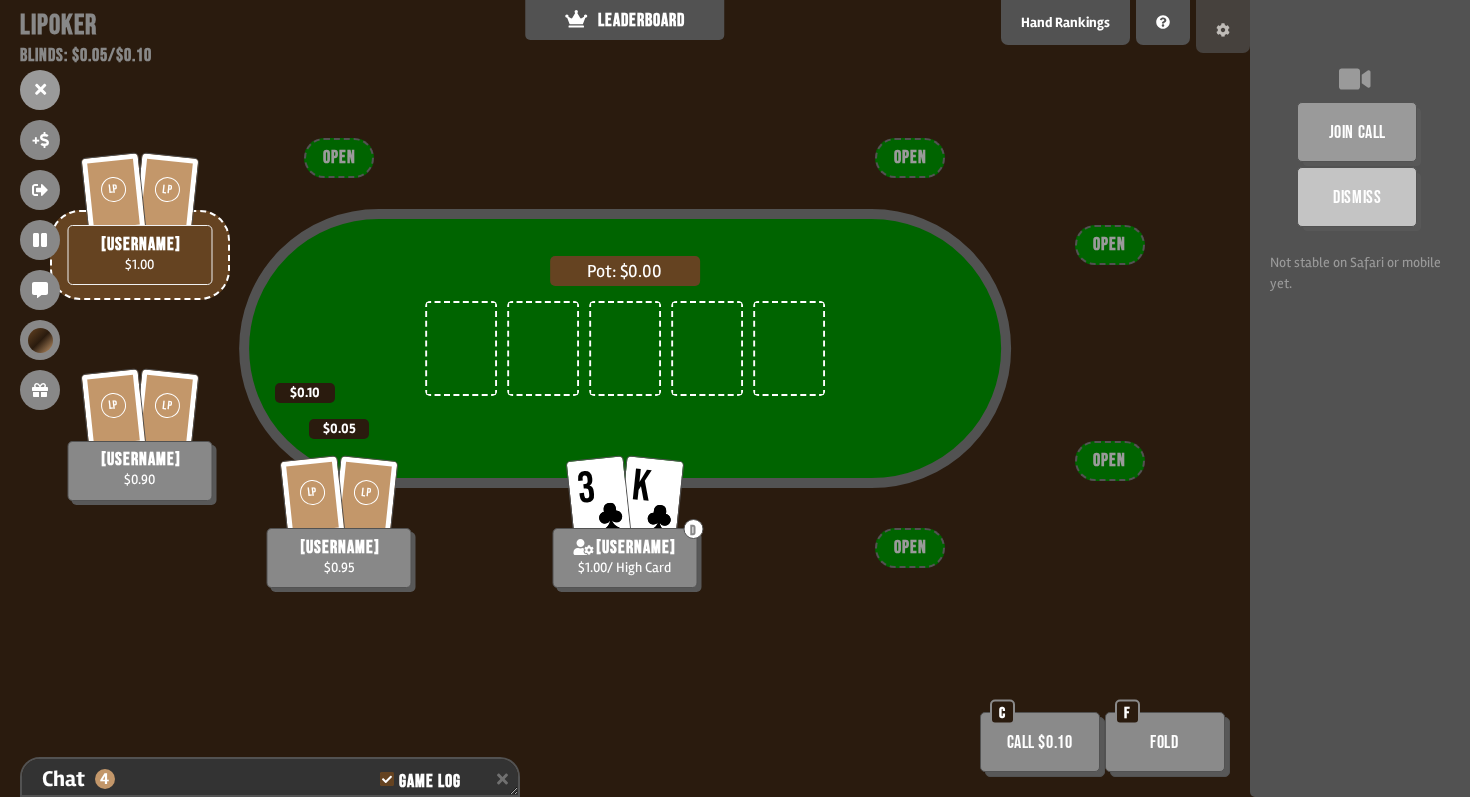 click 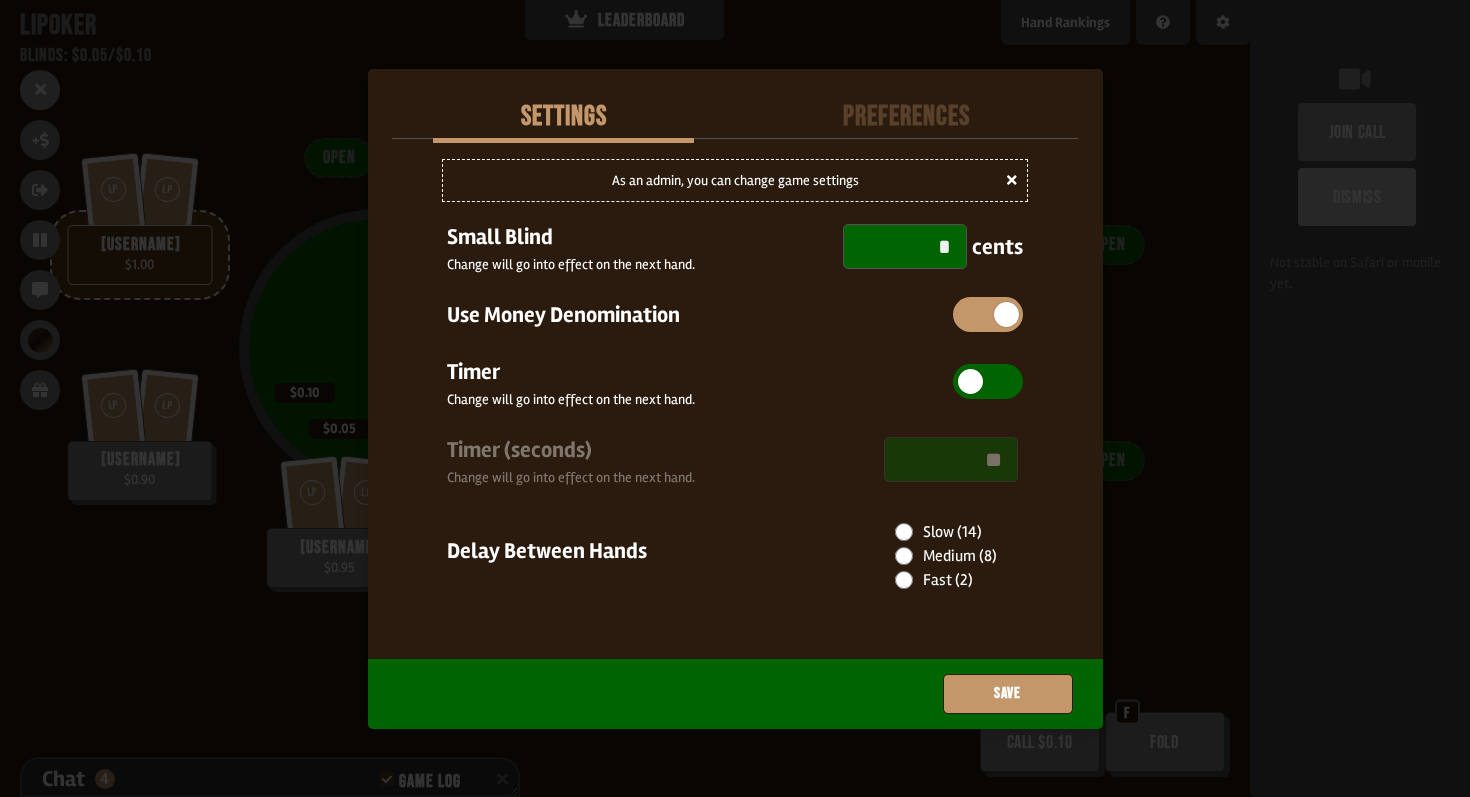 click on "*" at bounding box center [905, 246] 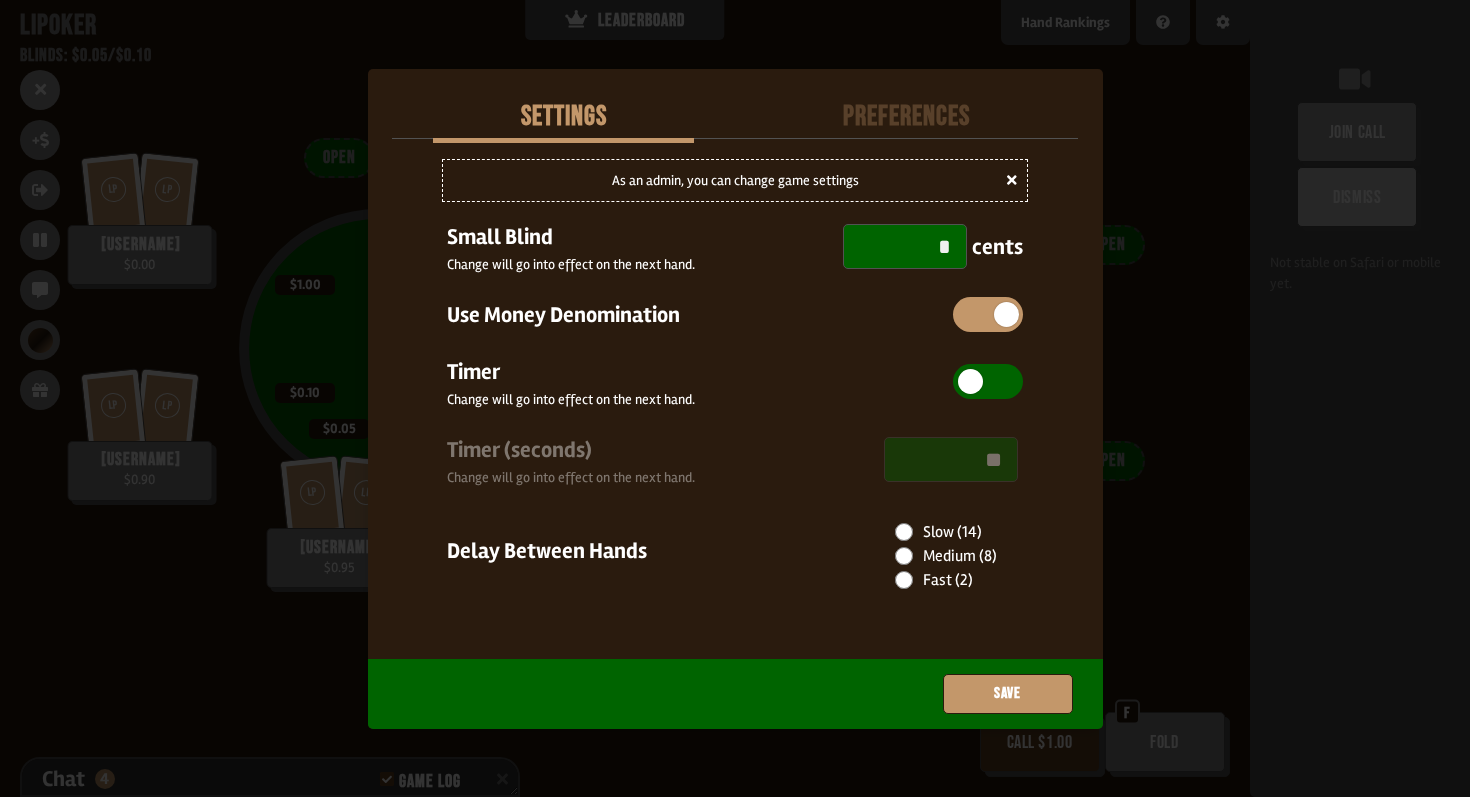 type on "*" 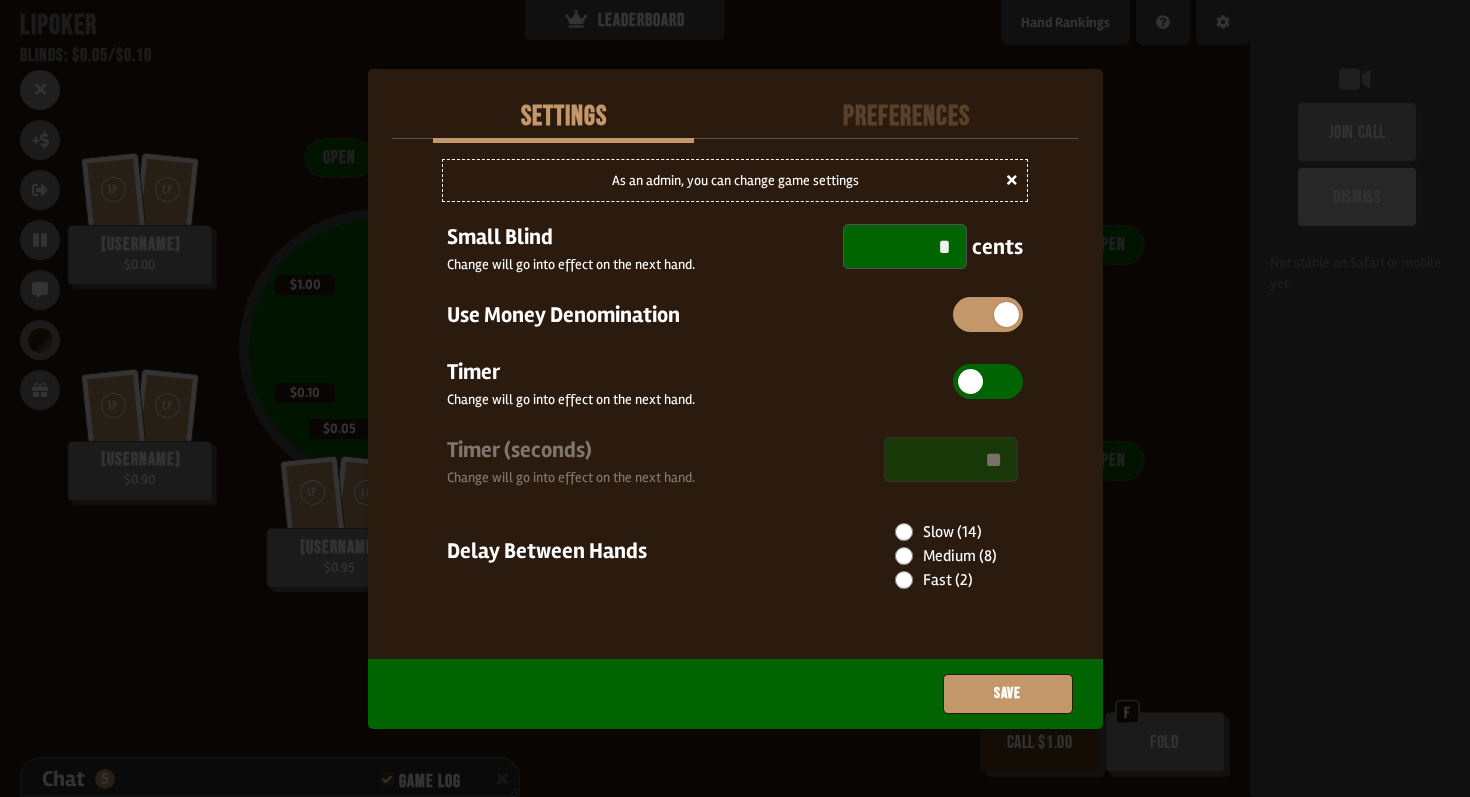 click on "Timer Change will go into effect on the next hand." at bounding box center (735, 382) 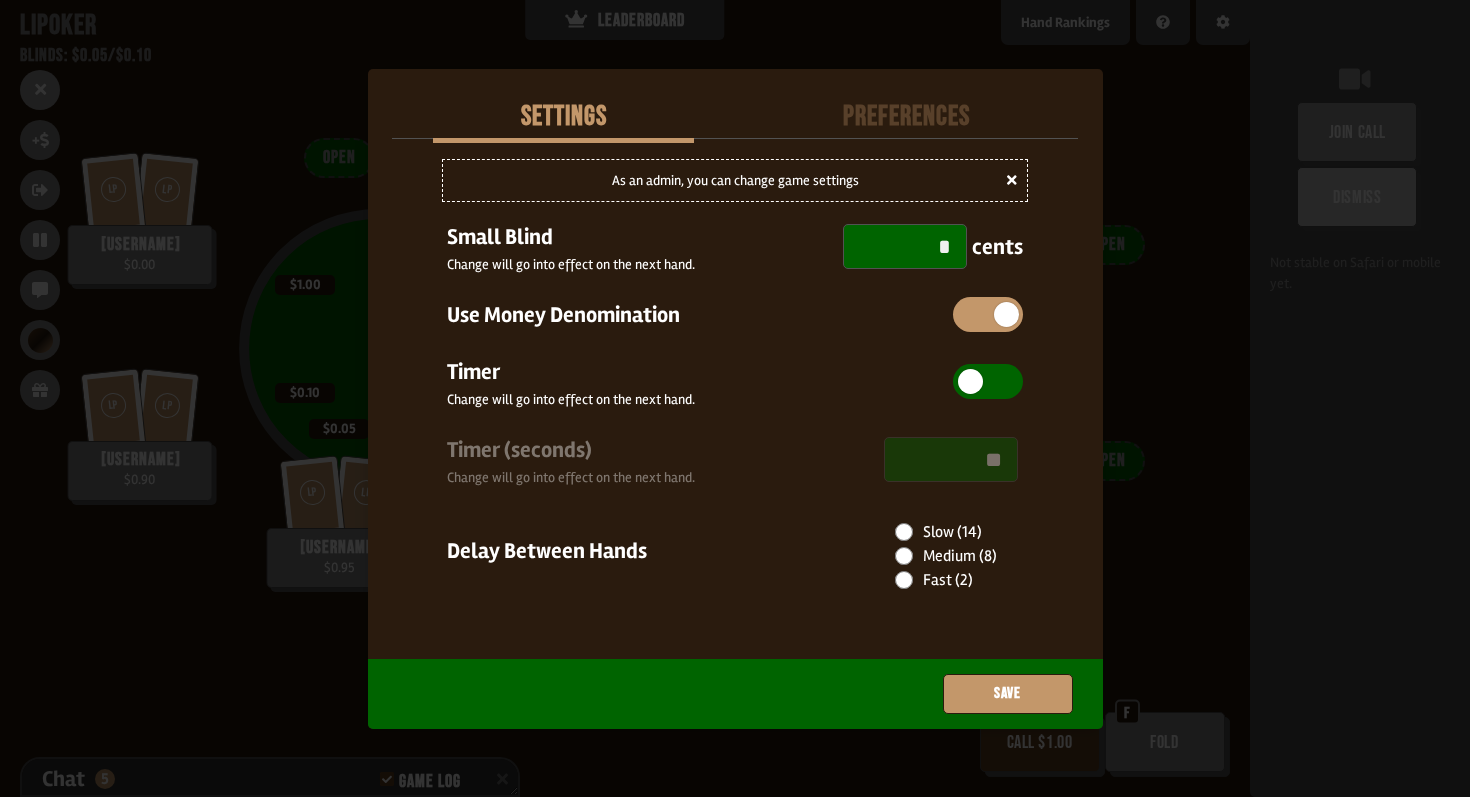 click on "As an admin, you can change game settings Small Blind Change will go into effect on the next hand. * cents Use Money Denomination Timer Change will go into effect on the next hand. Timer (seconds) Change will go into effect on the next hand. ** Delay Between Hands Slow (14) Medium (8) Fast (2)" at bounding box center [735, 384] 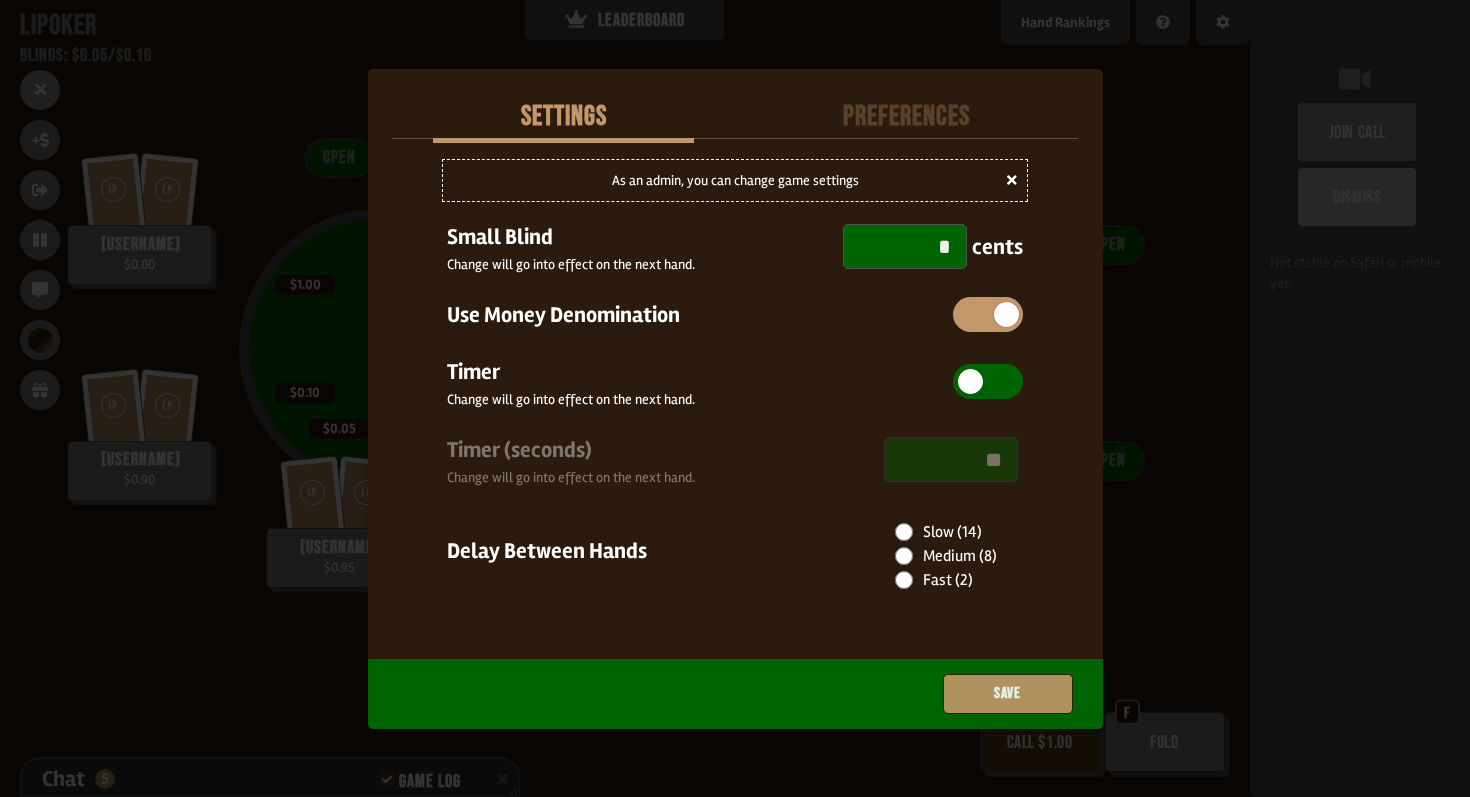 click on "Save" at bounding box center [1008, 694] 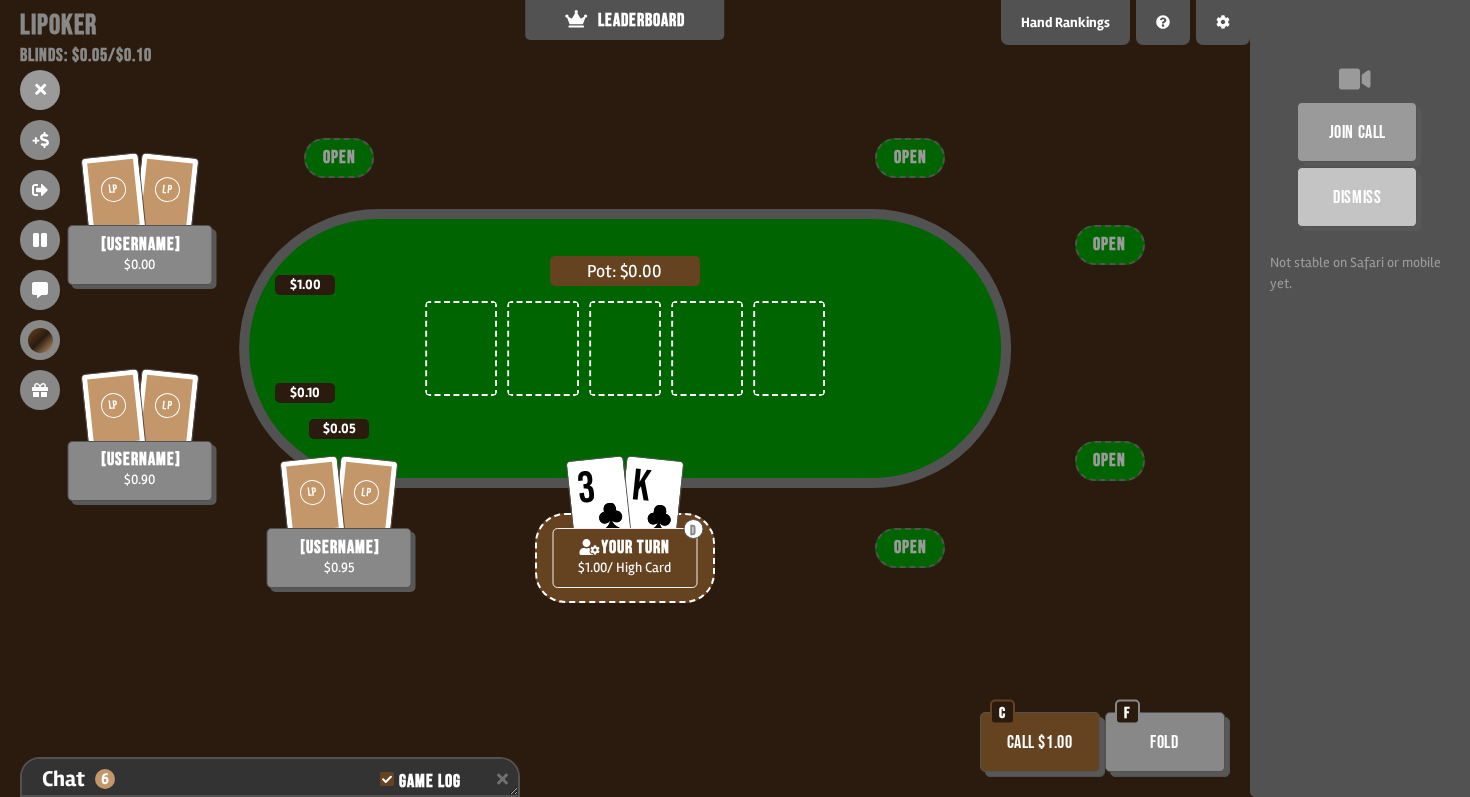 click on "Fold" at bounding box center (1165, 742) 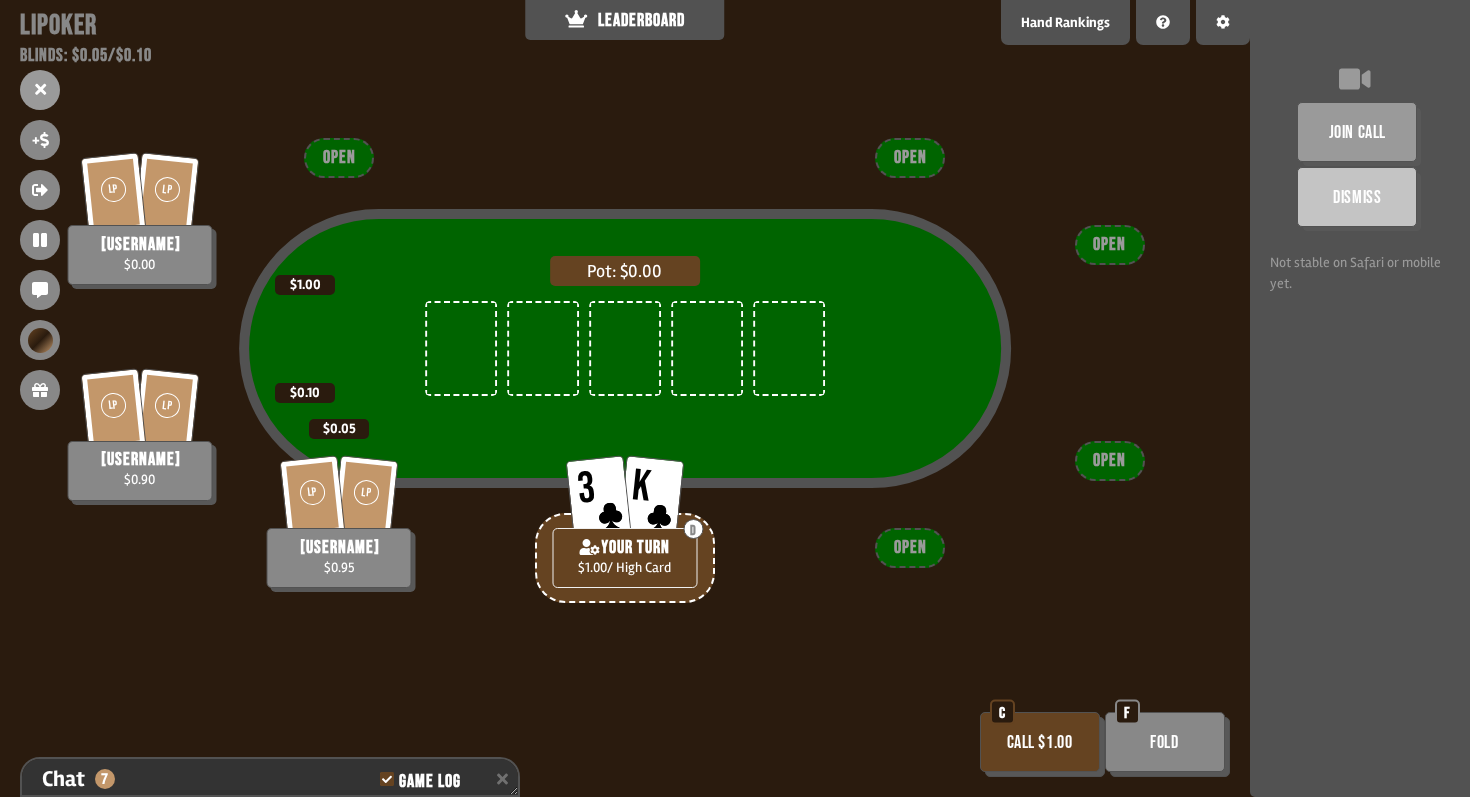 click on "Pot: $0.00   LP LP nigger $0.00  $1.00  LP LP dafeiji $0.90  $0.10  LP LP poylstve $0.95  $0.05  3 K D YOUR TURN $1.00   / High Card OPEN OPEN OPEN OPEN OPEN Call $1.00 C Fold F" at bounding box center (625, 398) 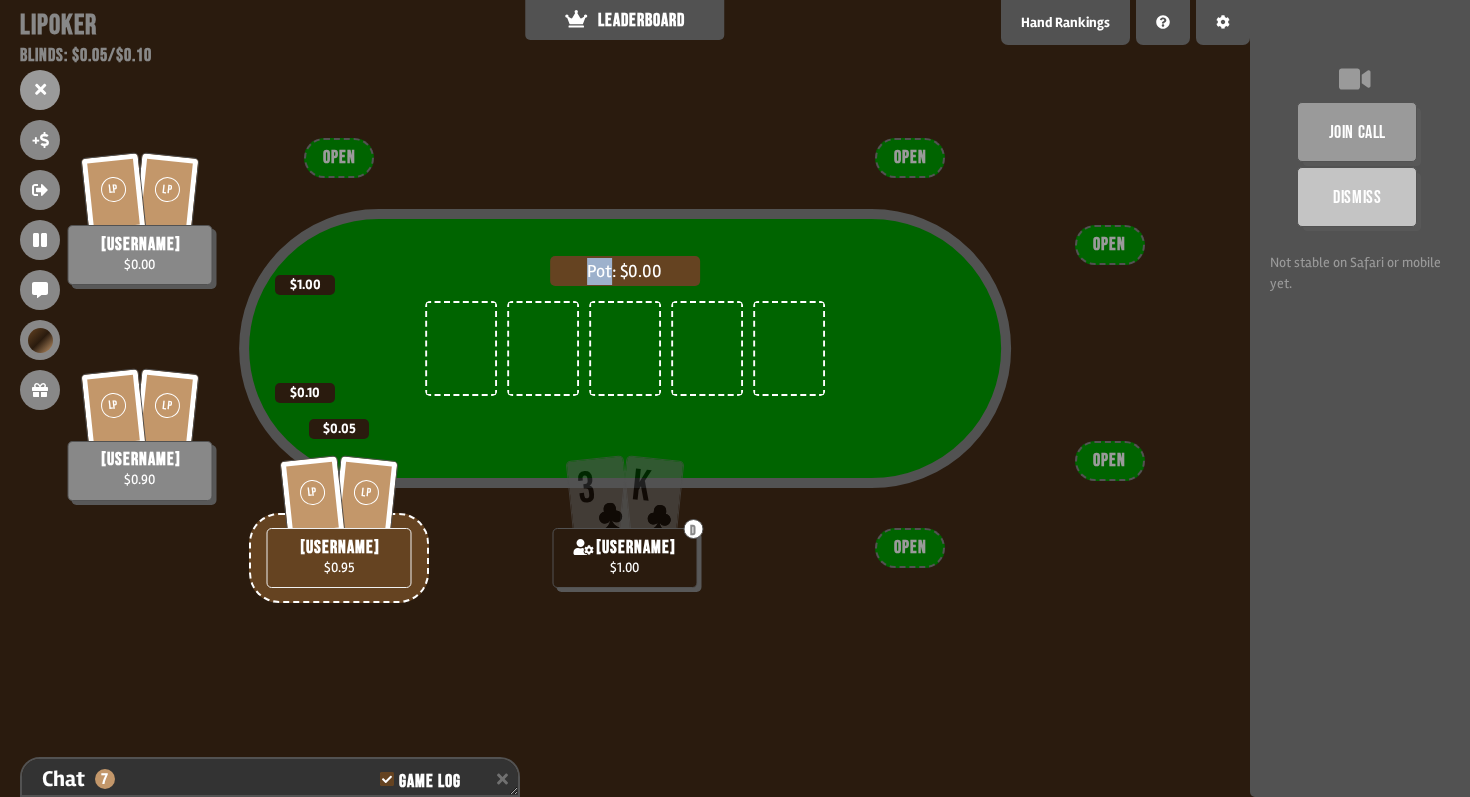 click on "Pot: $0.00   LP LP nigger $0.00  $1.00  LP LP dafeiji $0.90  $0.10  LP LP poylstve $0.95  $0.05  3 K D 2face5672 $1.00  OPEN OPEN OPEN OPEN OPEN" at bounding box center [625, 398] 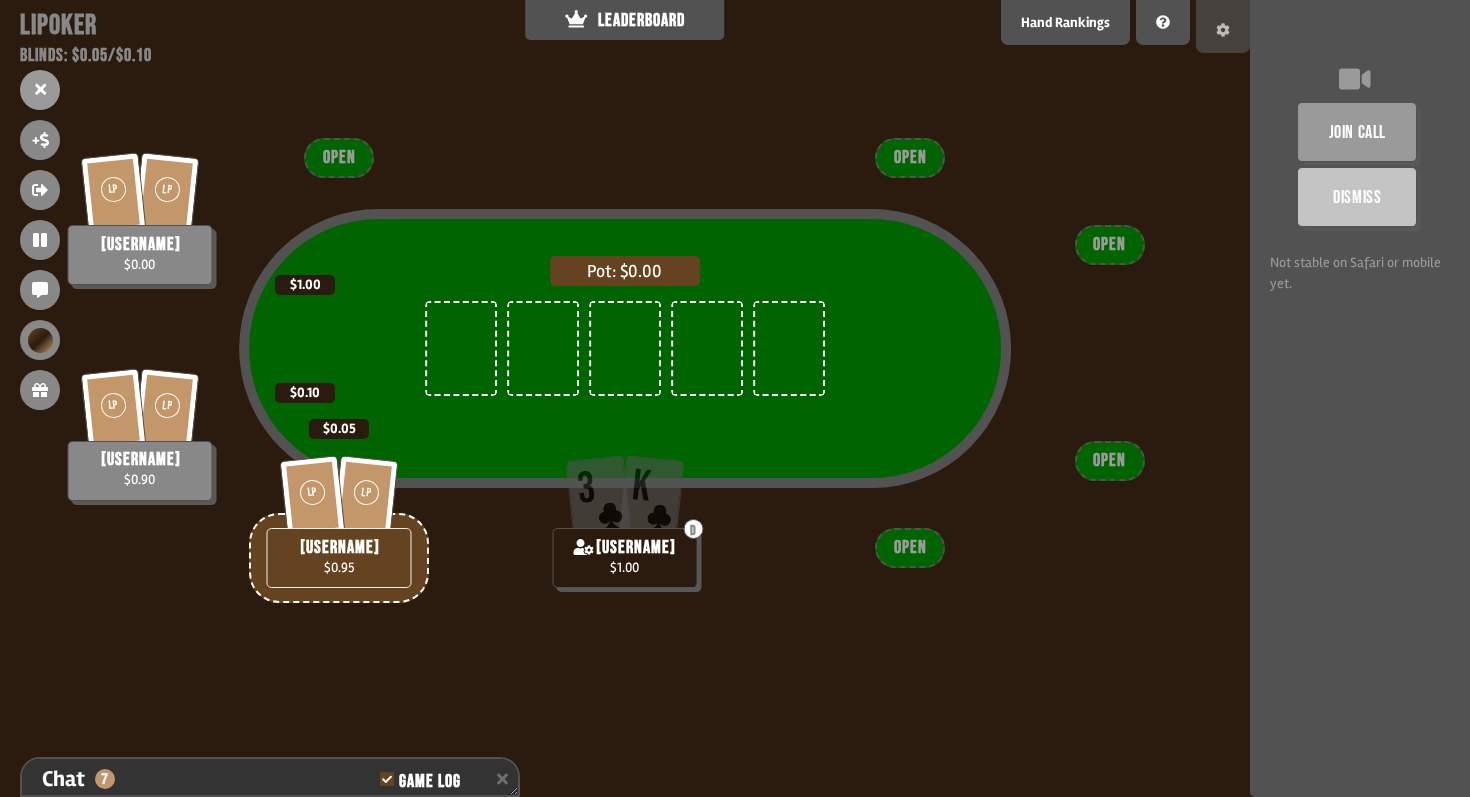 click at bounding box center [1223, 26] 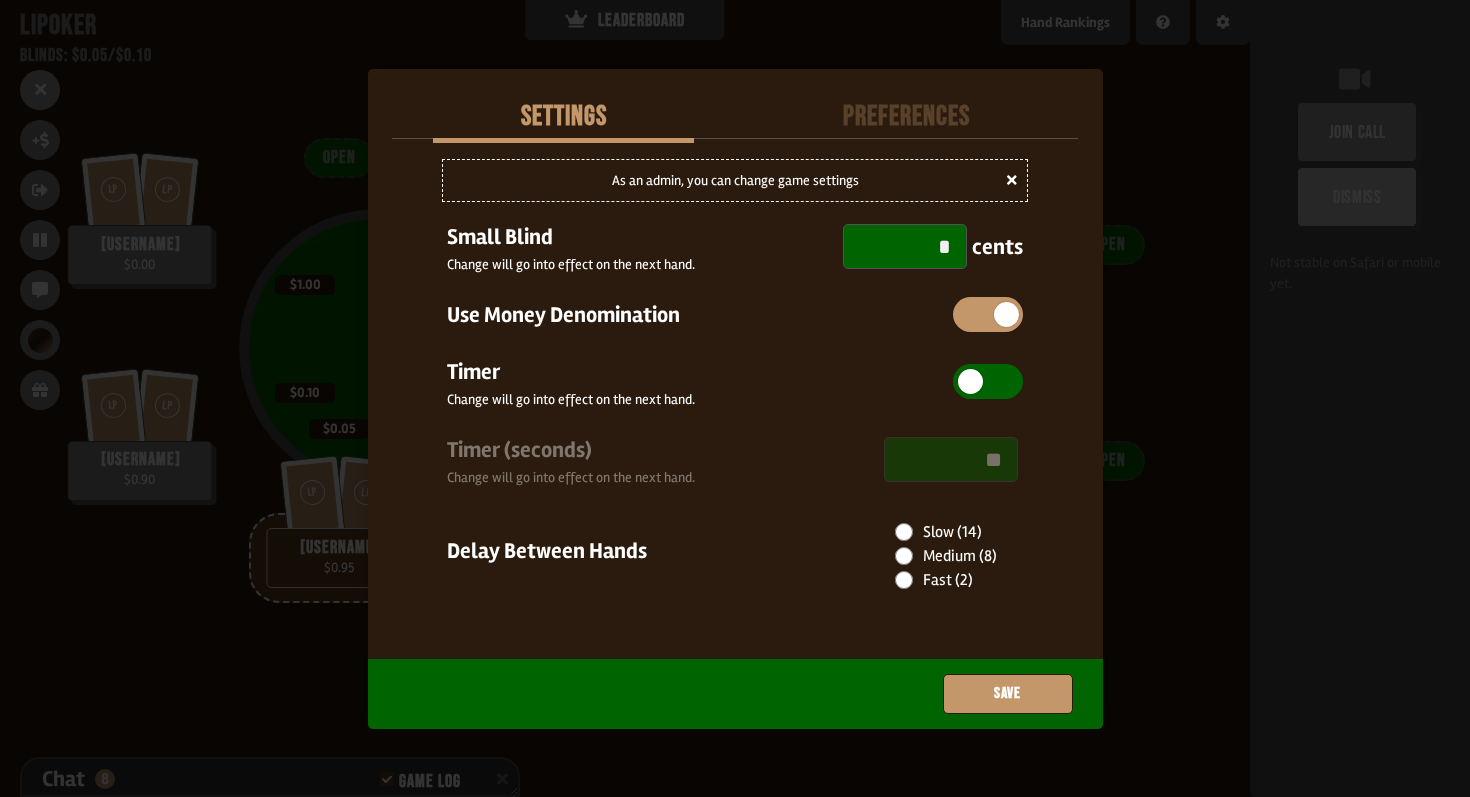 click on "*" at bounding box center (905, 246) 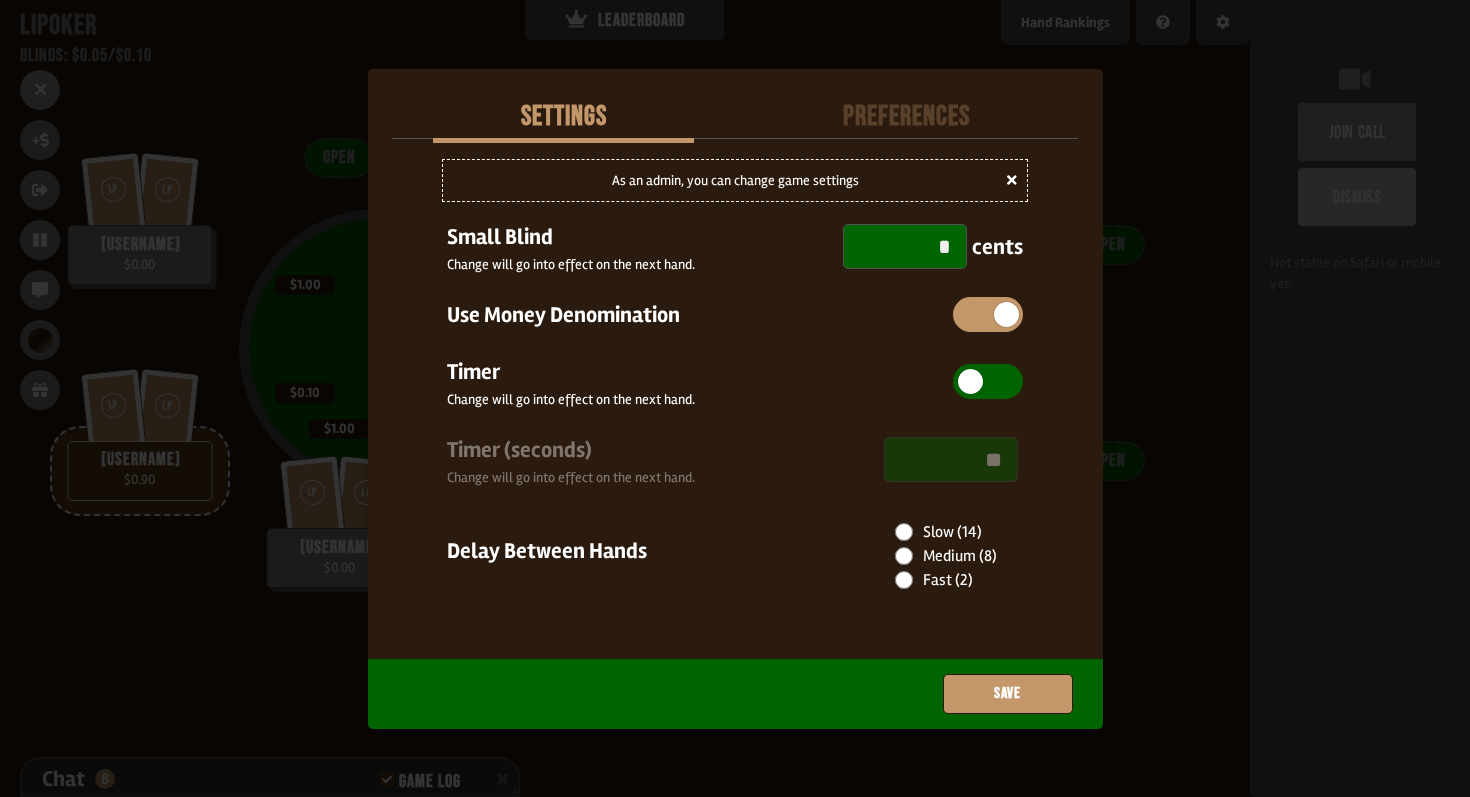 click at bounding box center (735, 398) 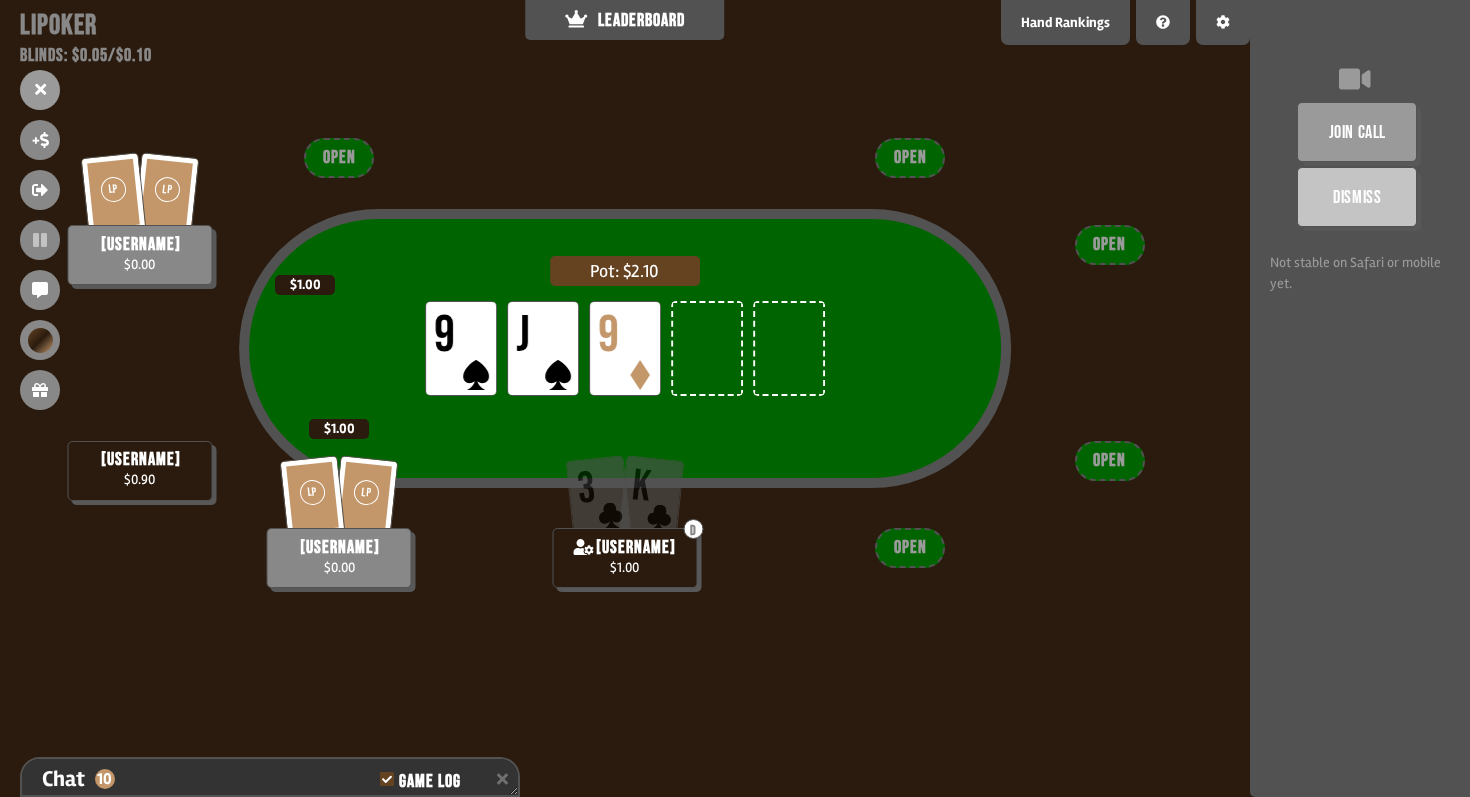 click on "LP" at bounding box center [313, 496] 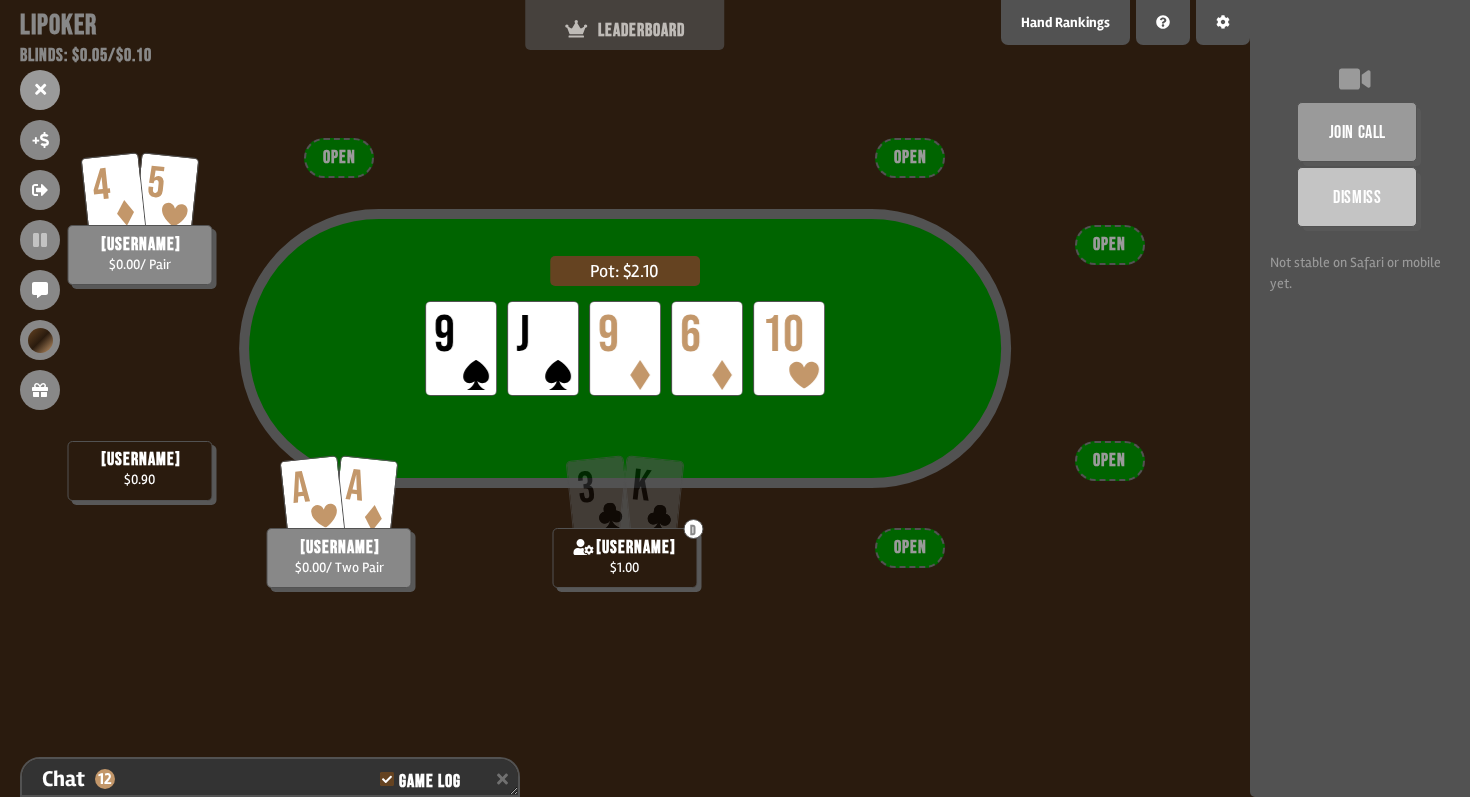 click on "LEADERBOARD" at bounding box center [625, 30] 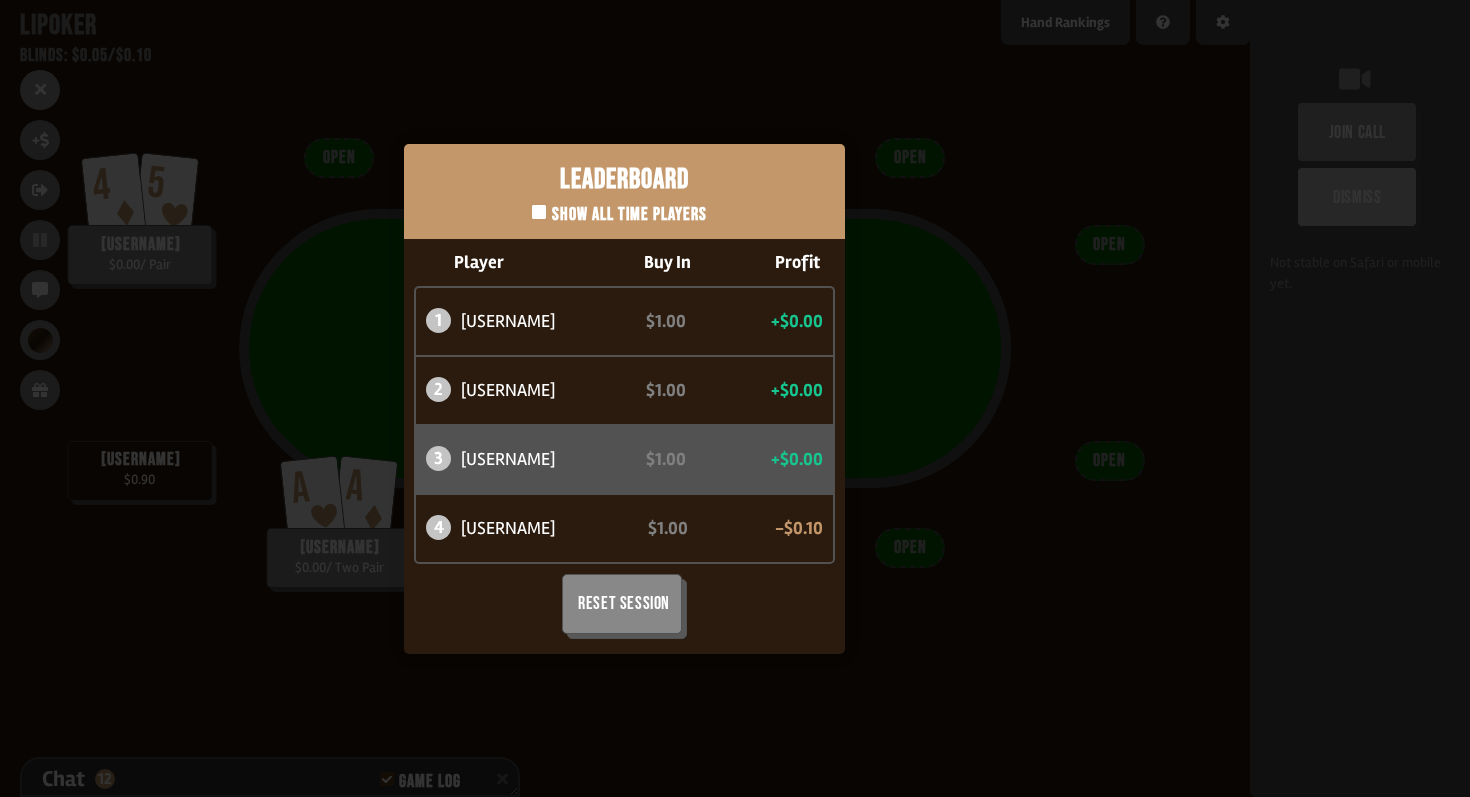 click on "Leaderboard   Show all time players Player Buy In Profit 1 nigger $1.00 +$0.00 2 poylstve $1.00 +$0.00 3 2face5672 $1.00 +$0.00 4 dafeiji $1.00 -$0.10 Reset Session" at bounding box center (625, 398) 